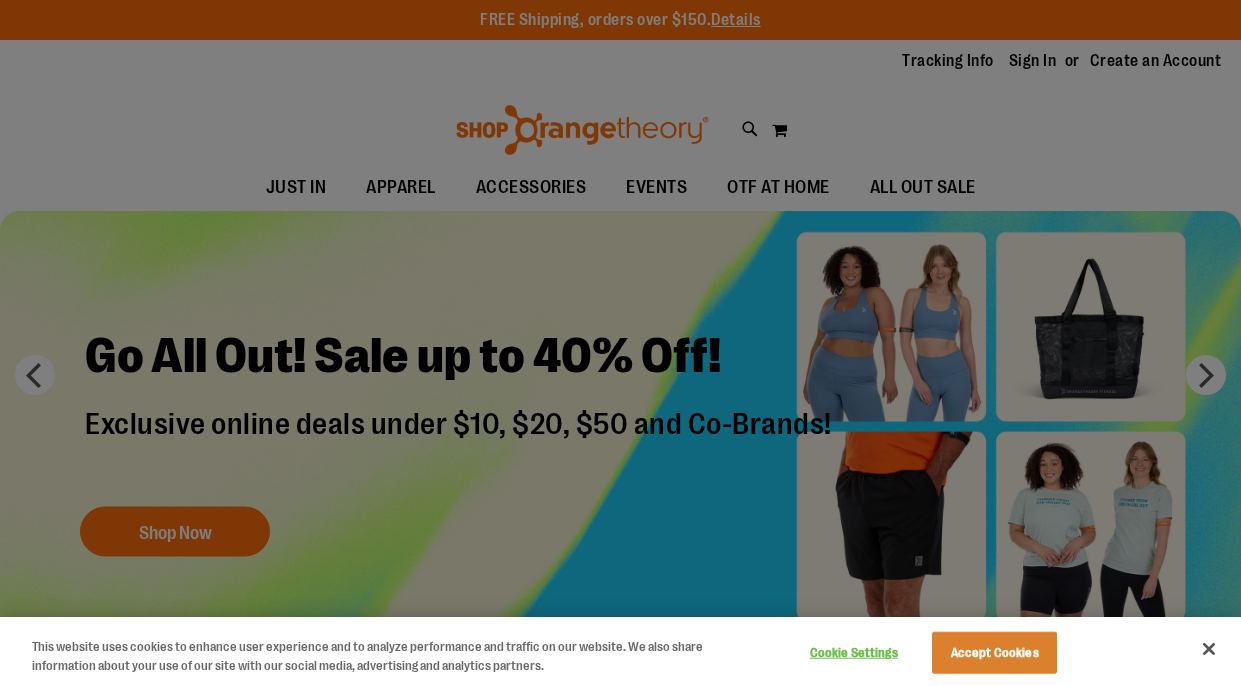 scroll, scrollTop: 0, scrollLeft: 0, axis: both 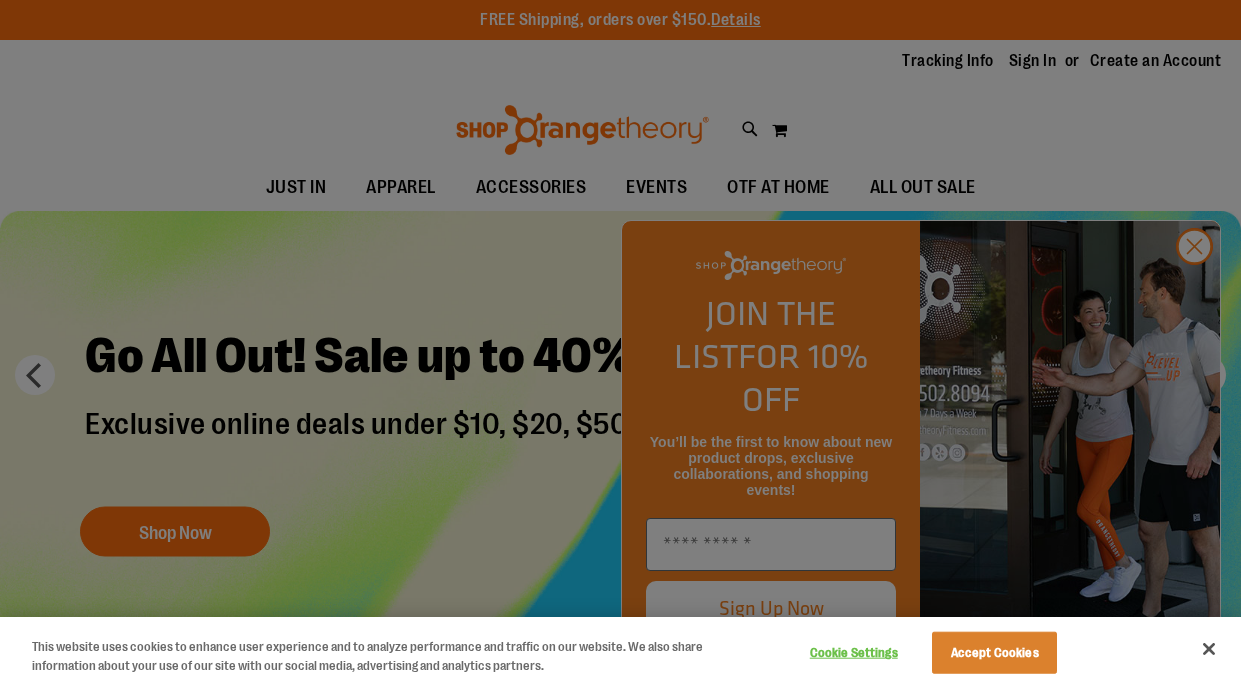 click at bounding box center (620, 343) 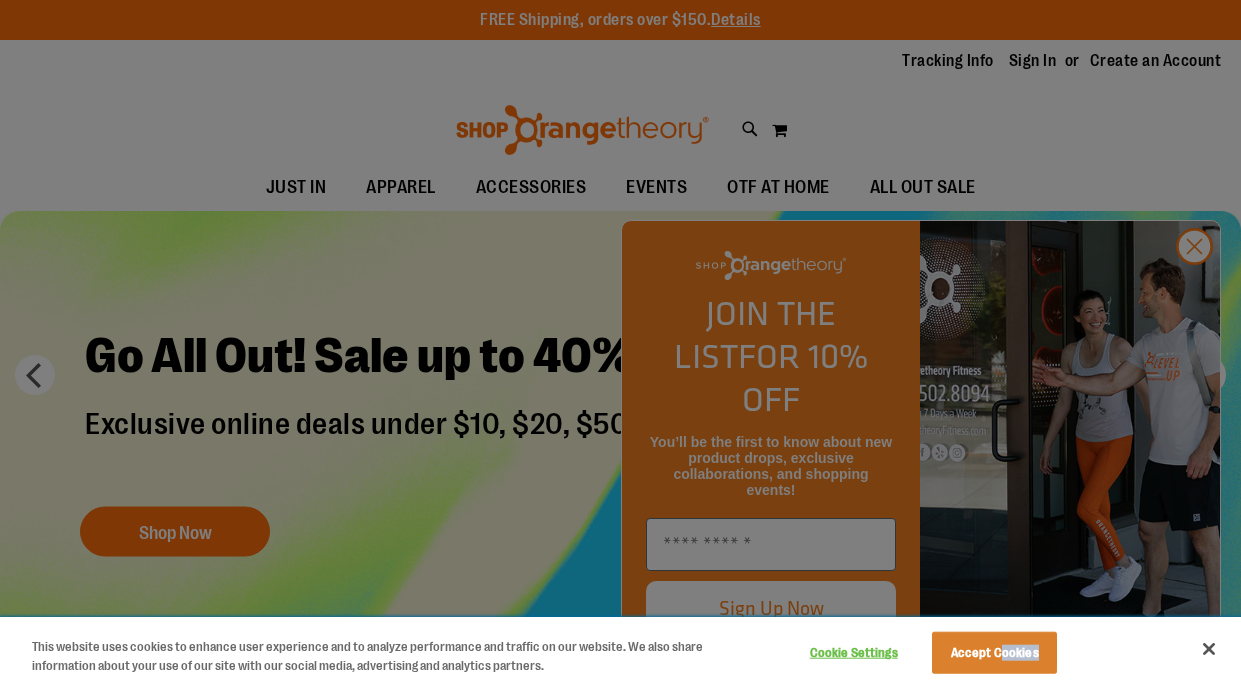 drag, startPoint x: 1076, startPoint y: 639, endPoint x: 1004, endPoint y: 652, distance: 73.1642 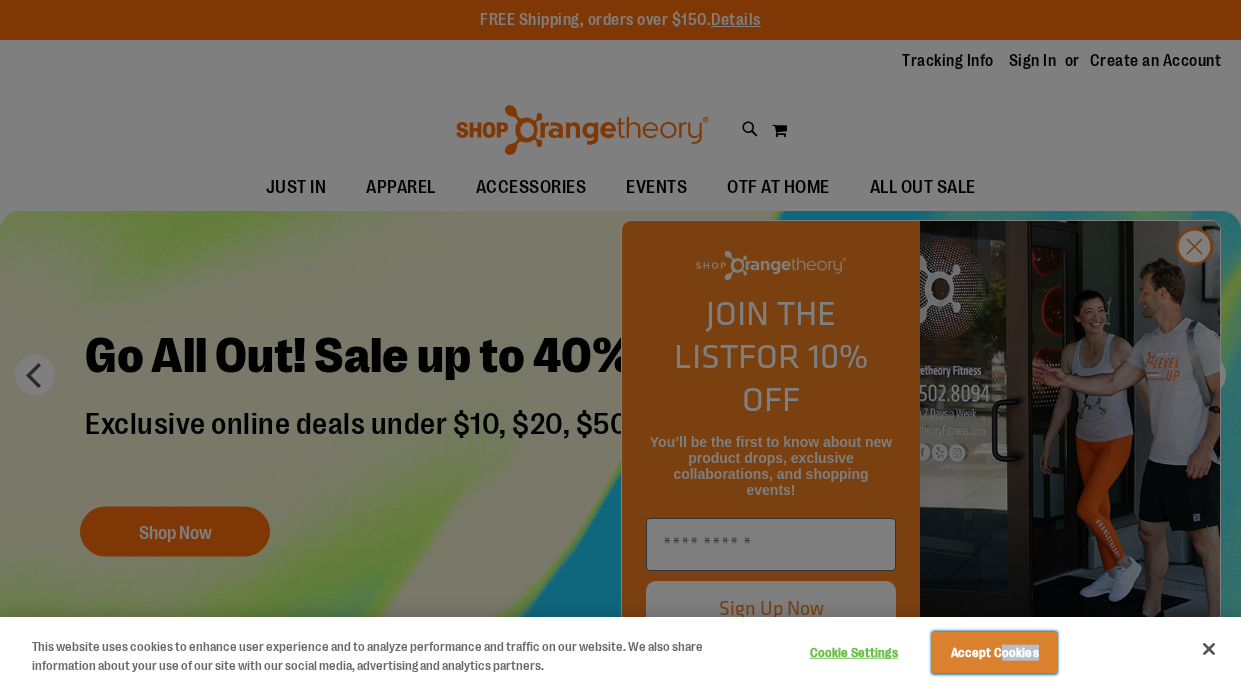 click on "Accept Cookies" at bounding box center [994, 653] 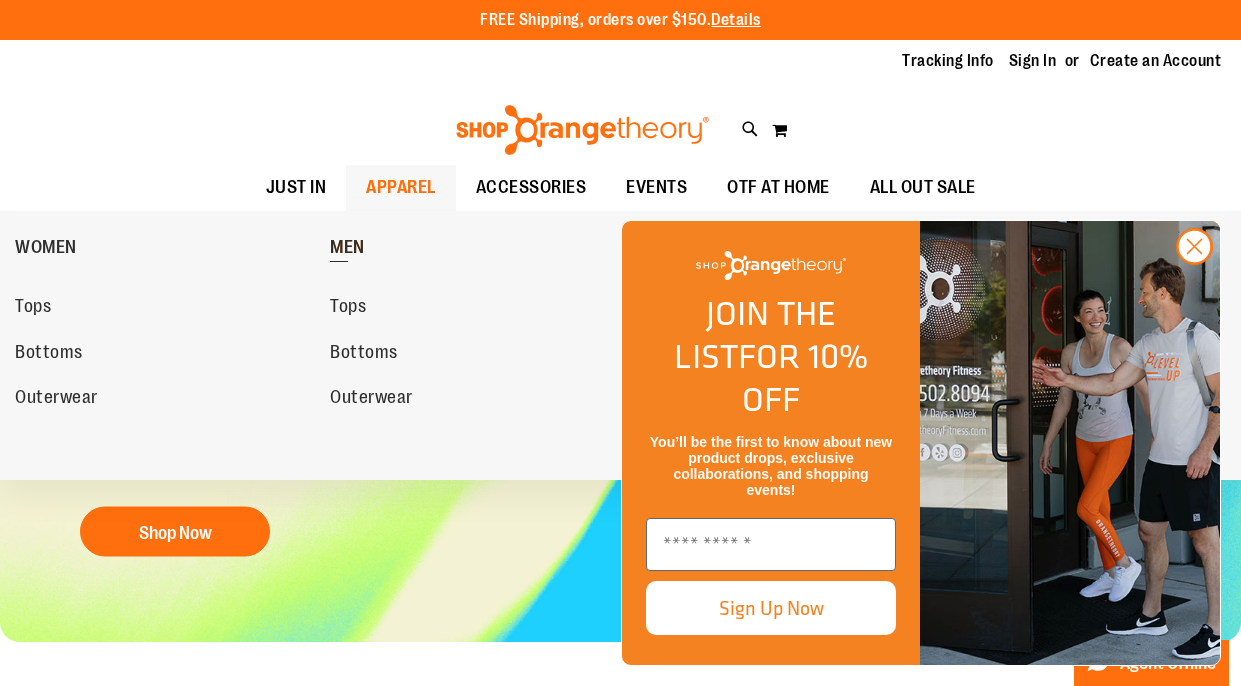 click on "MEN" at bounding box center (347, 249) 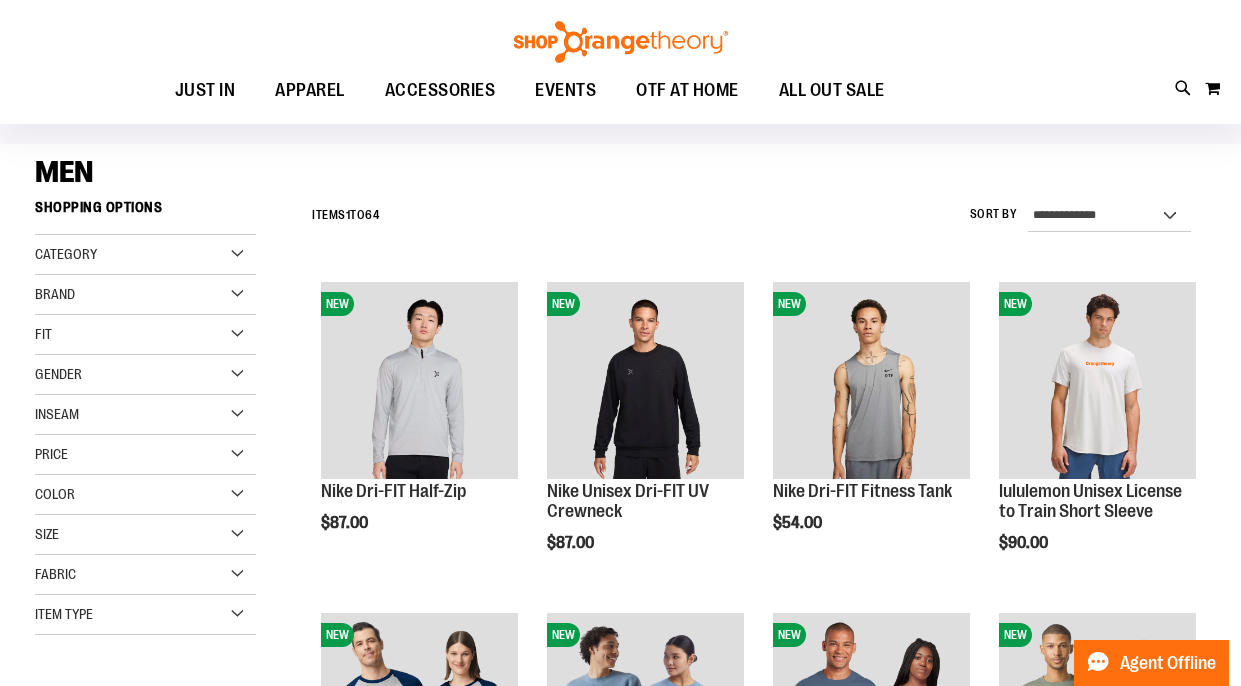 scroll, scrollTop: 83, scrollLeft: 0, axis: vertical 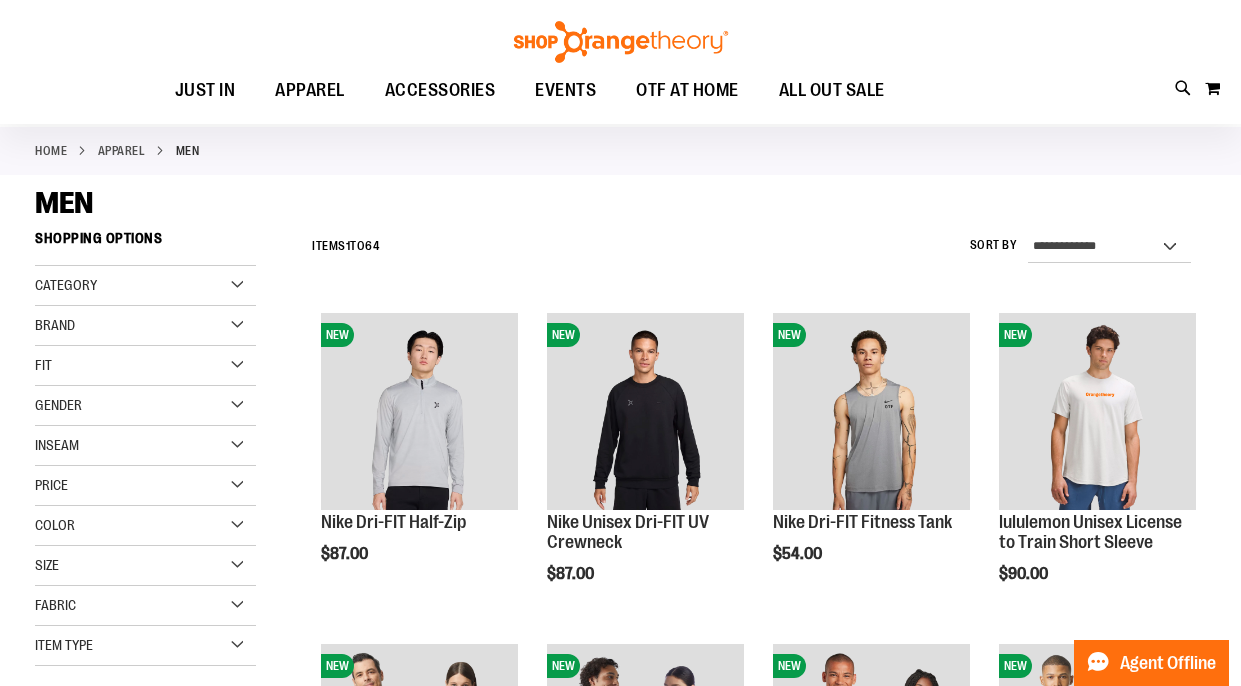 click on "Category" at bounding box center (145, 286) 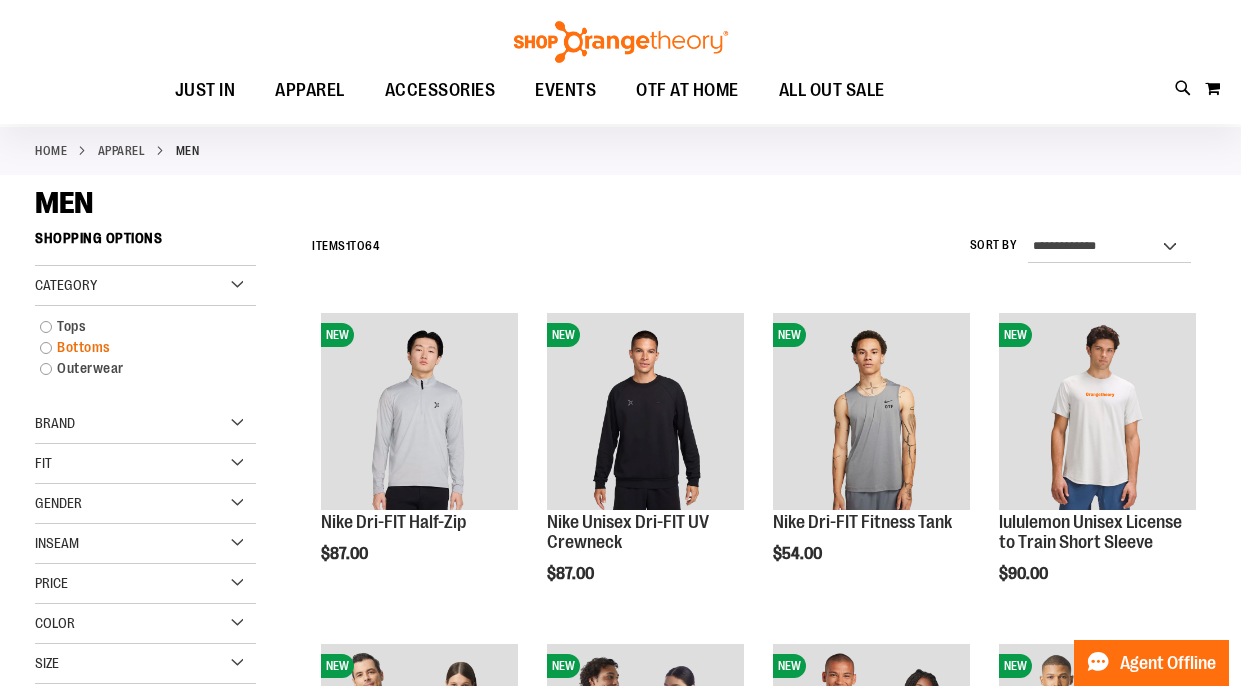 click on "Bottoms" at bounding box center [136, 347] 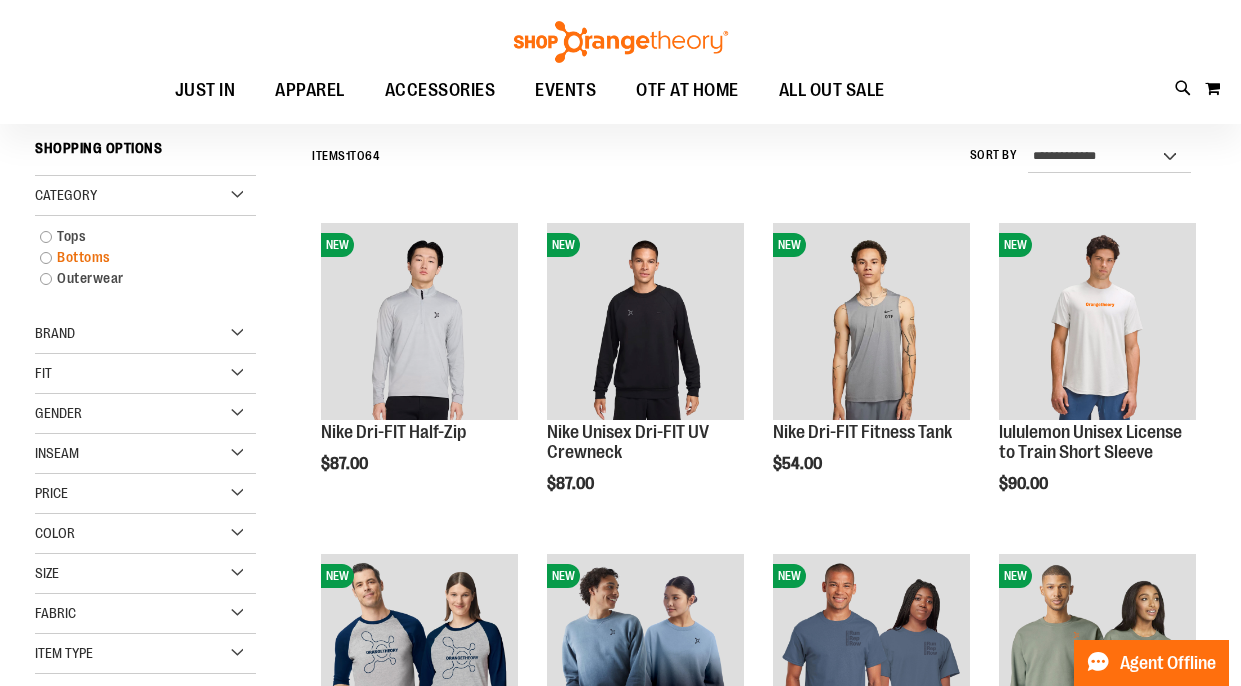 scroll, scrollTop: 181, scrollLeft: 0, axis: vertical 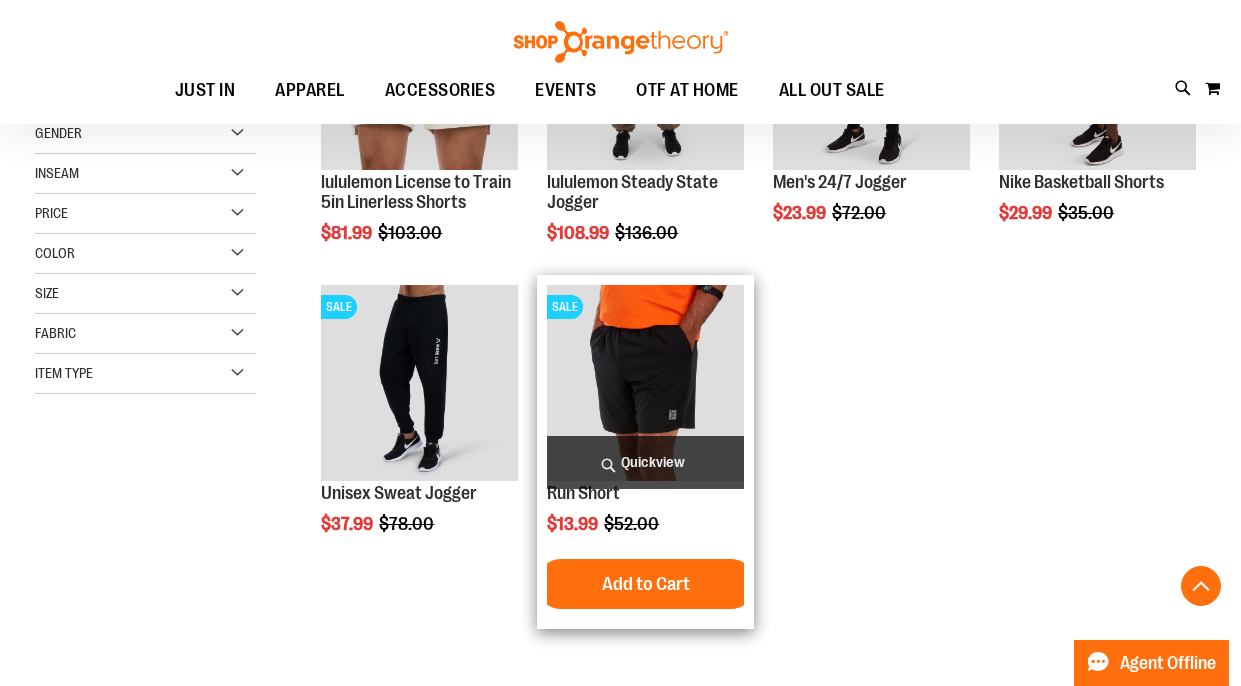 click at bounding box center [645, 383] 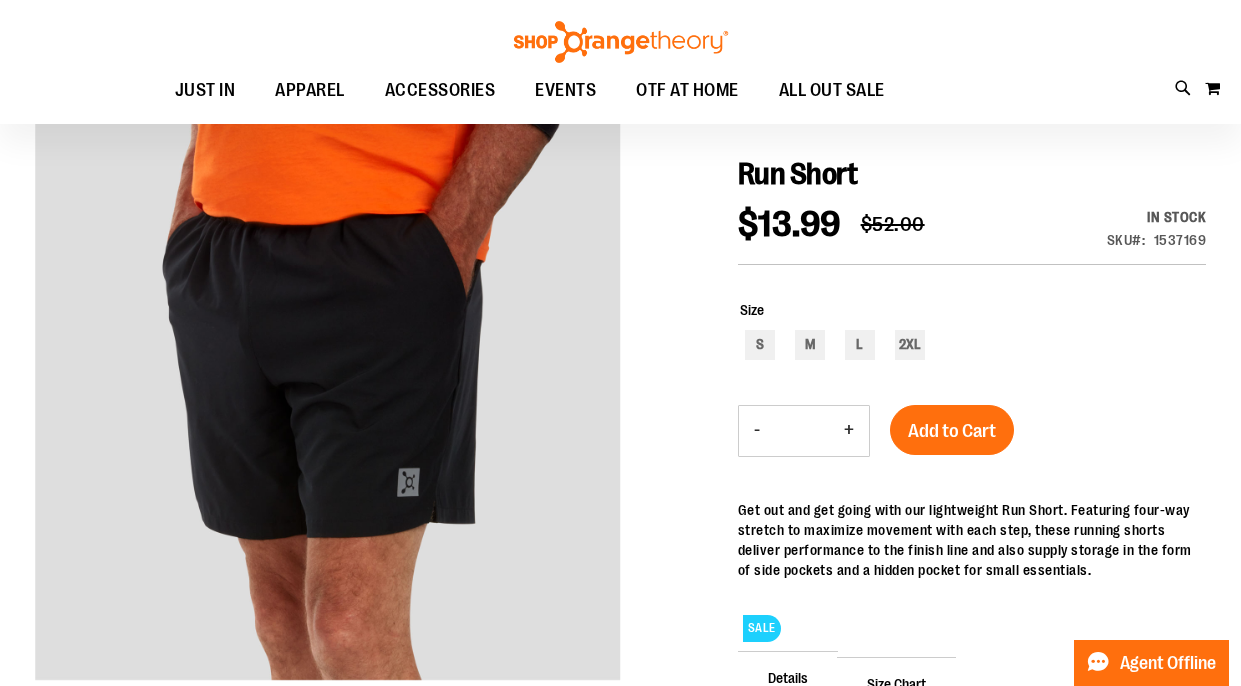 scroll, scrollTop: 177, scrollLeft: 0, axis: vertical 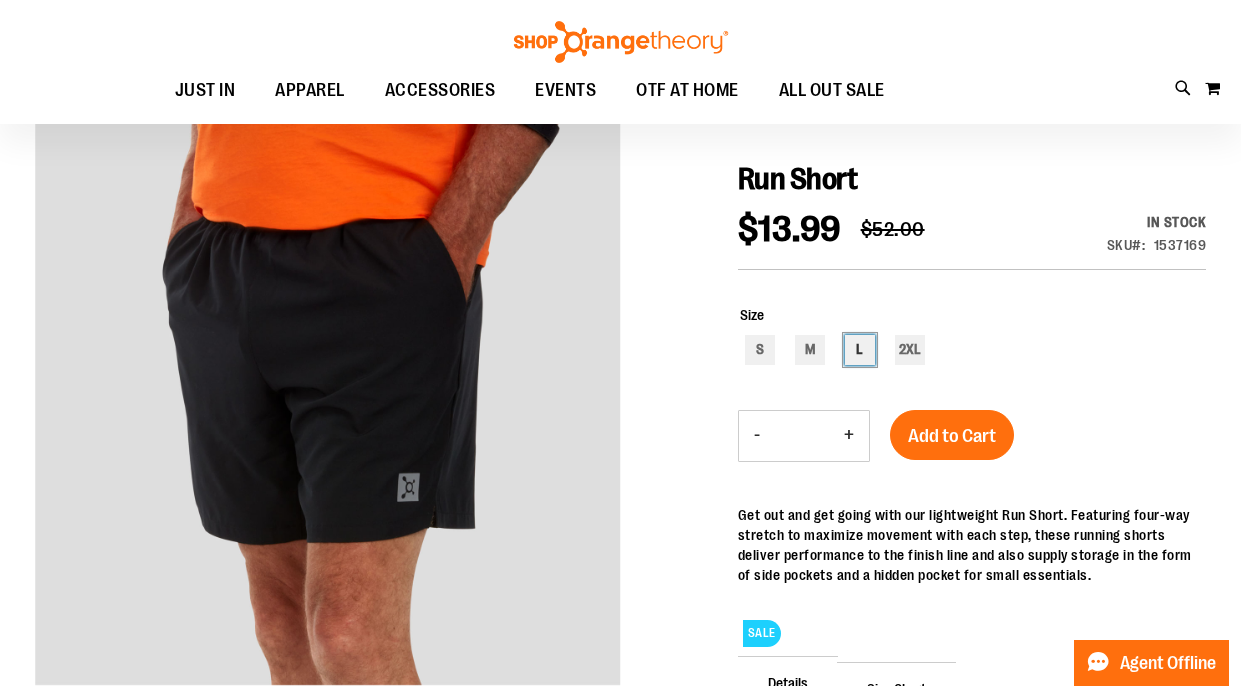 click on "L" at bounding box center (860, 350) 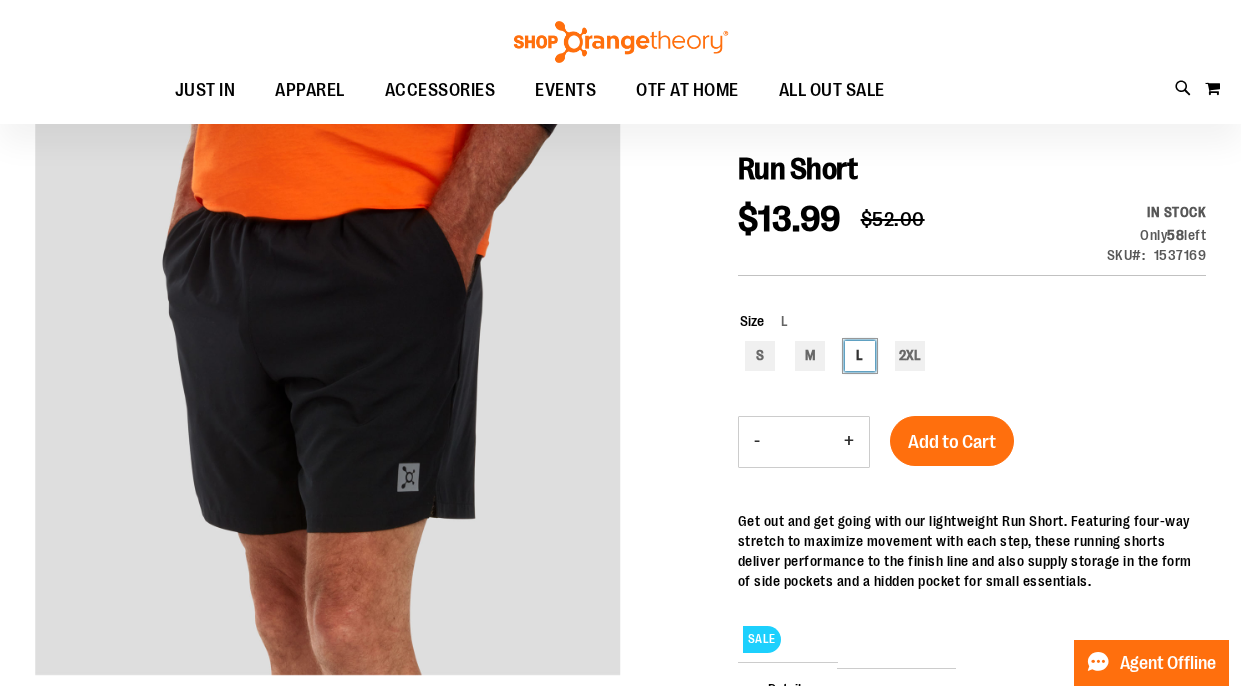 scroll, scrollTop: 191, scrollLeft: 0, axis: vertical 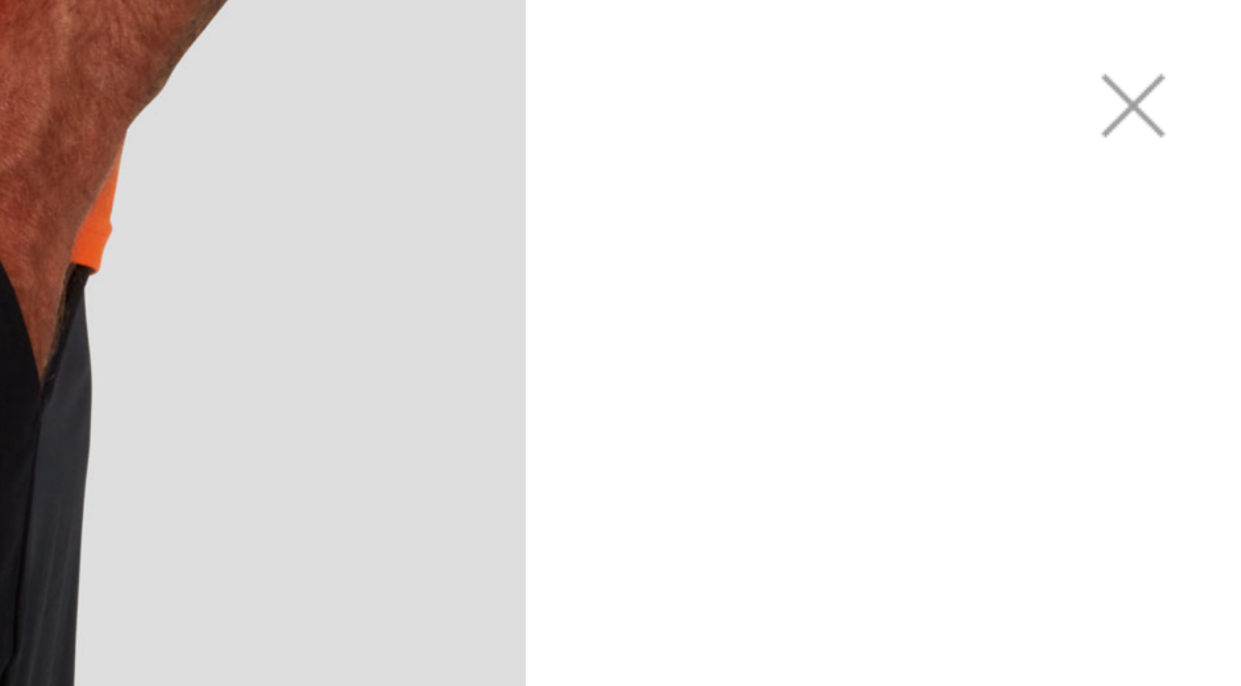 drag, startPoint x: 895, startPoint y: 161, endPoint x: 1010, endPoint y: 100, distance: 130.1768 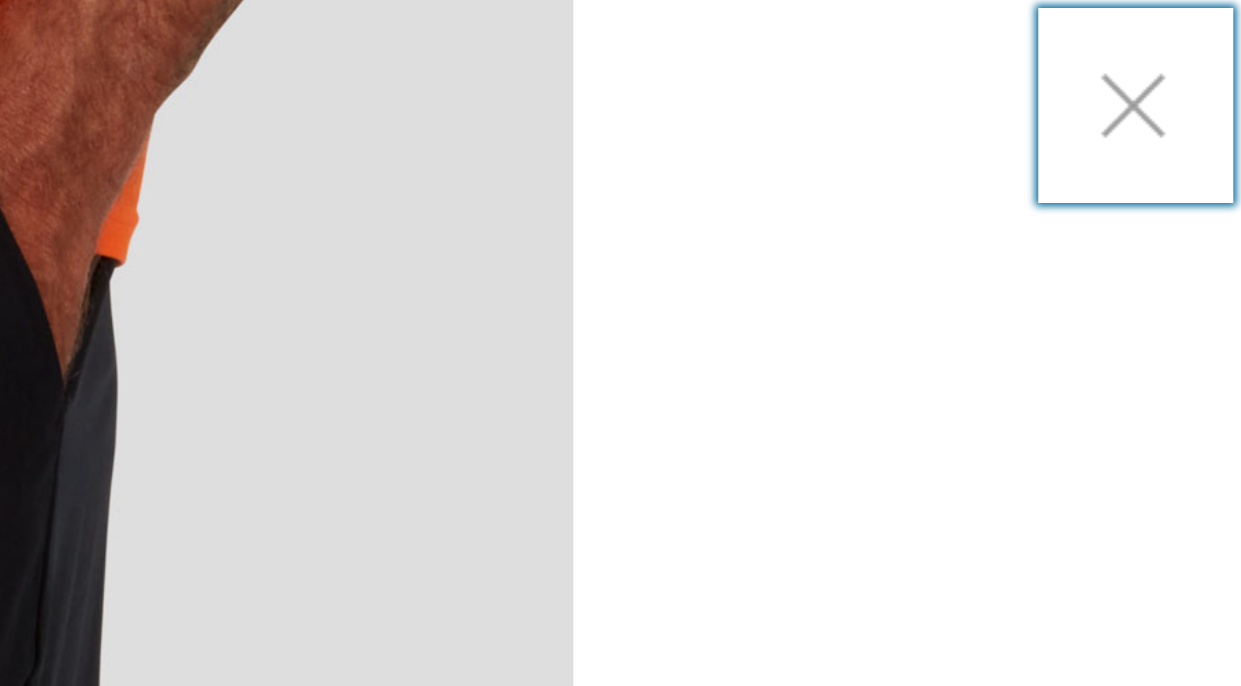scroll, scrollTop: 0, scrollLeft: 0, axis: both 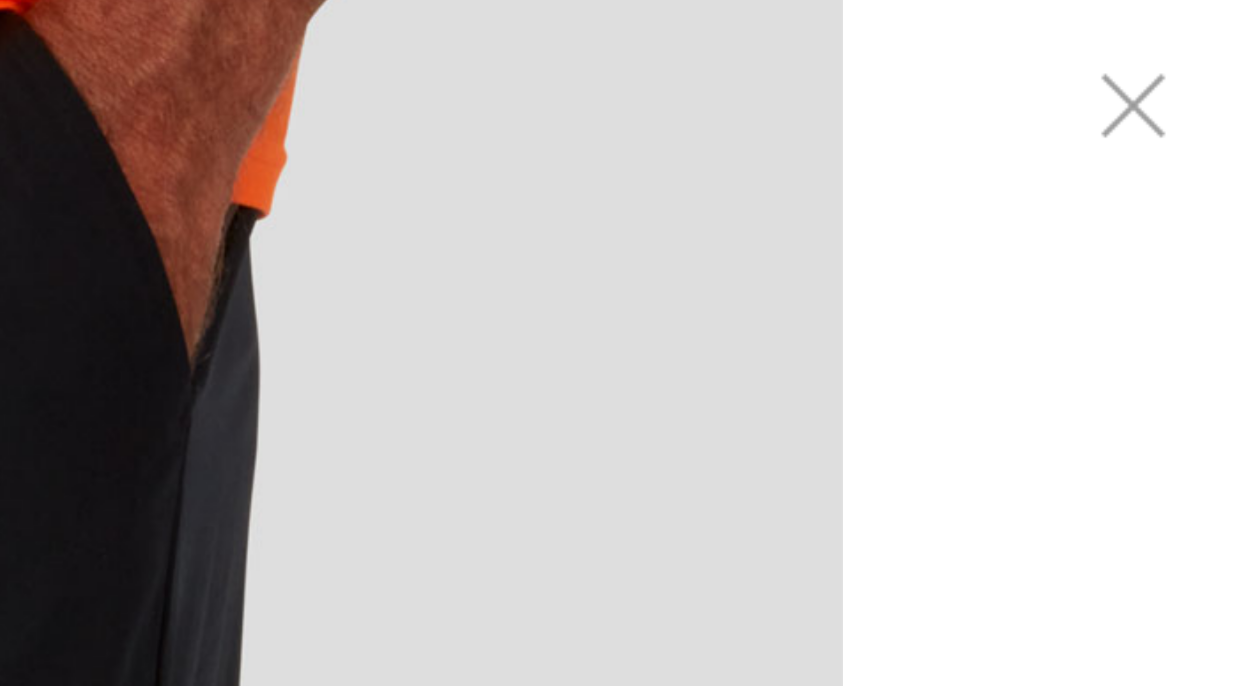 click at bounding box center [620, 282] 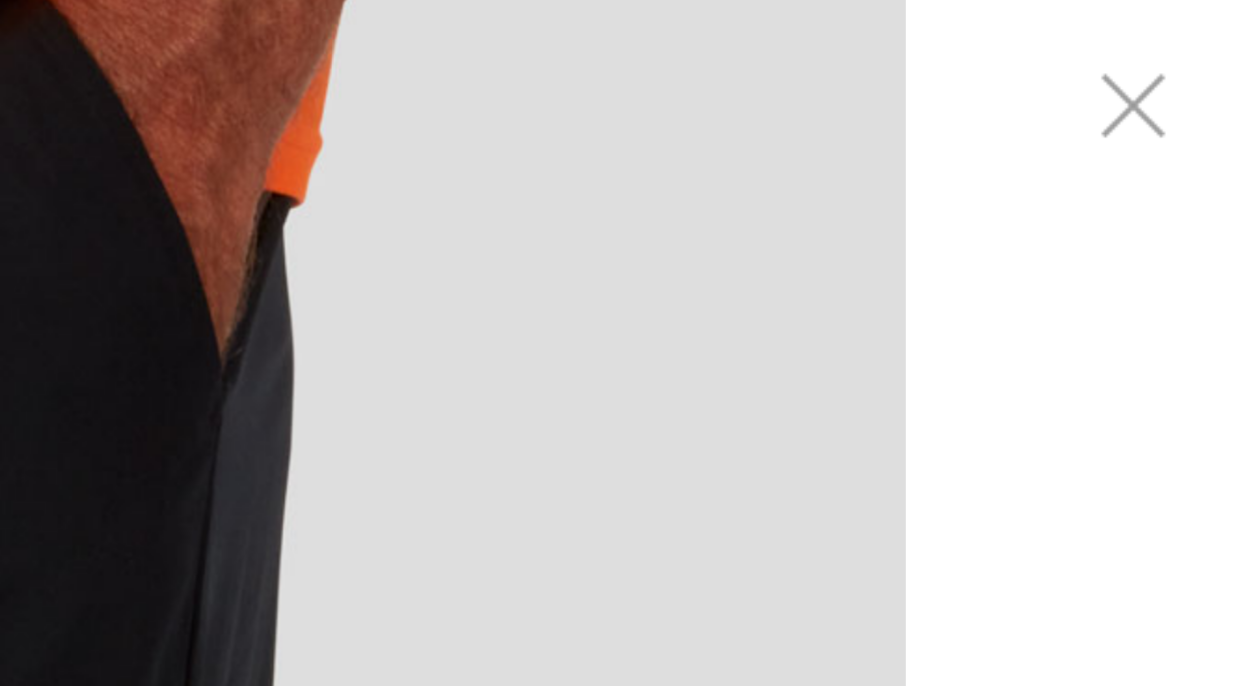 scroll, scrollTop: 0, scrollLeft: 0, axis: both 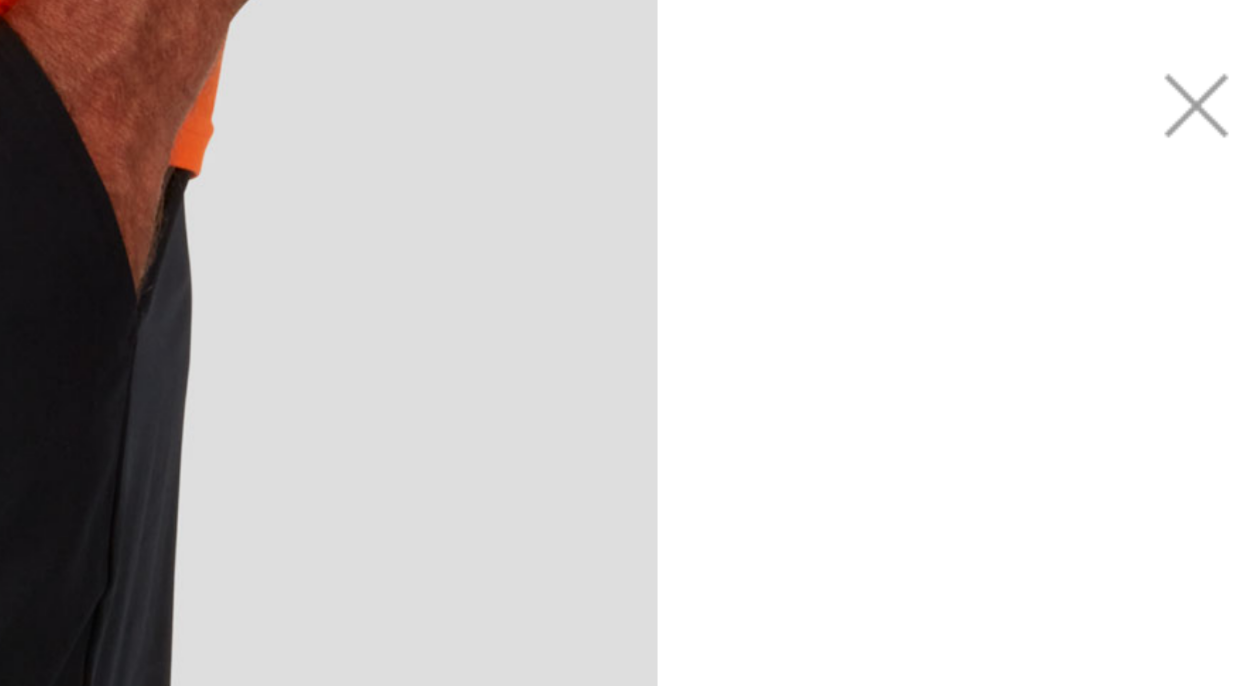 drag, startPoint x: 796, startPoint y: 183, endPoint x: 955, endPoint y: 102, distance: 178.44327 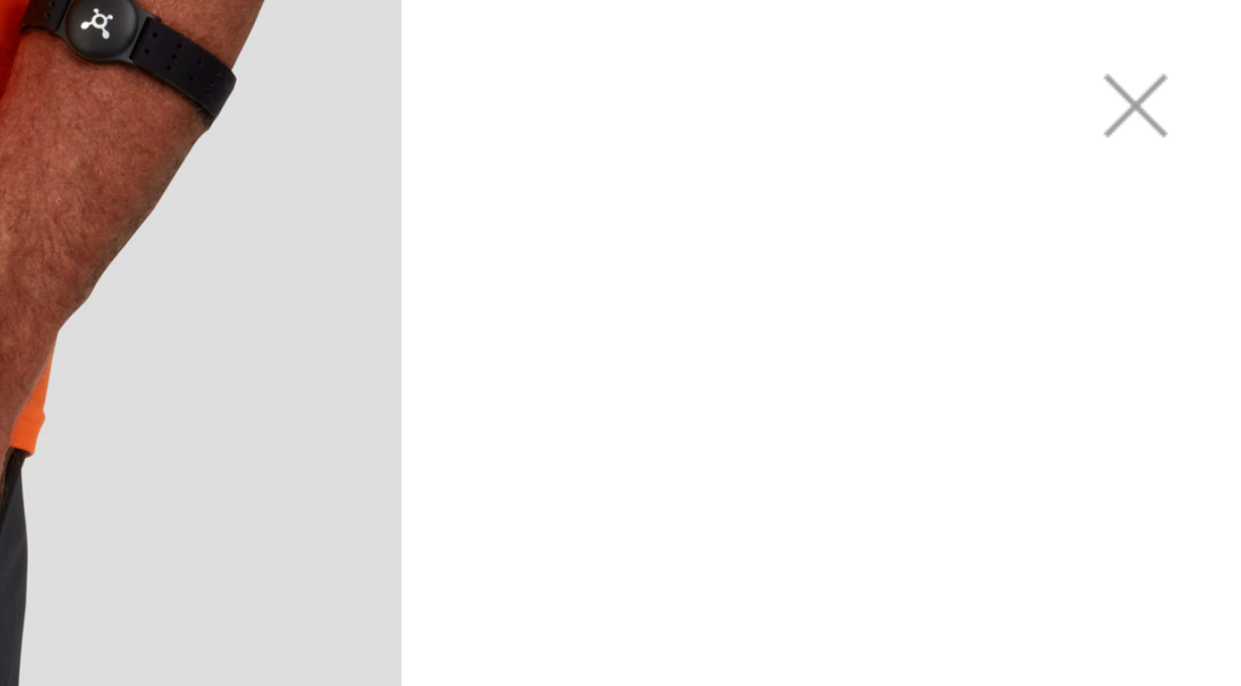 scroll, scrollTop: 190, scrollLeft: 0, axis: vertical 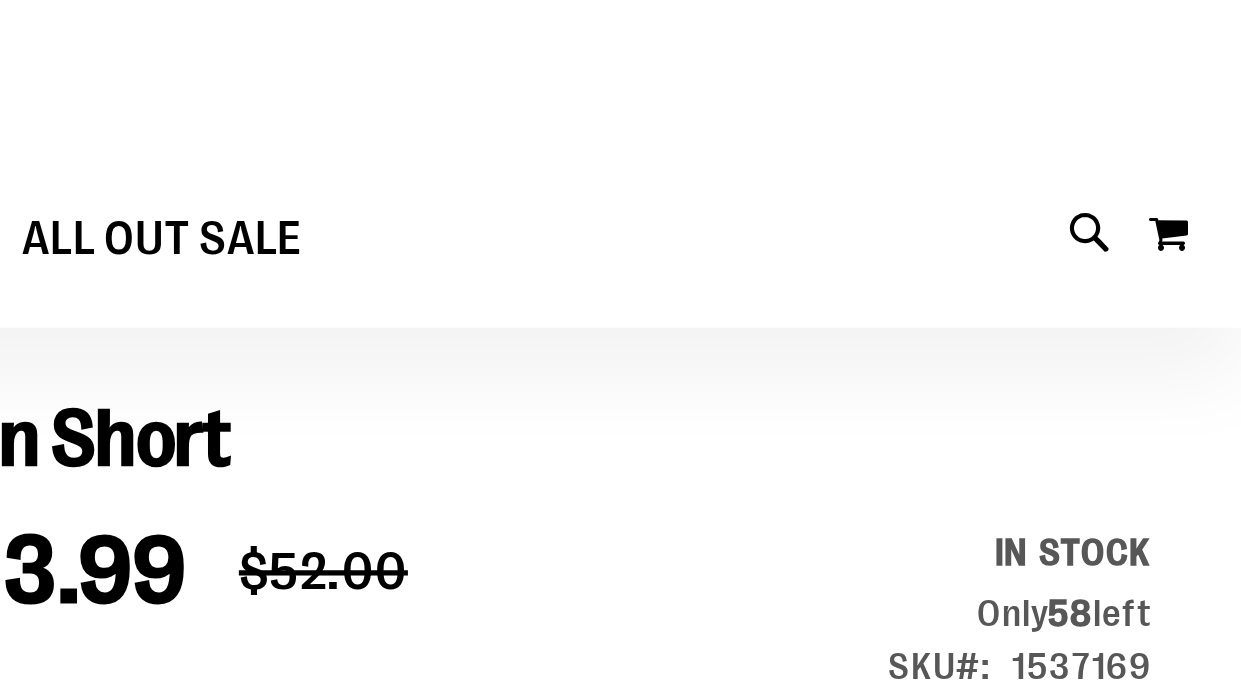 drag, startPoint x: 962, startPoint y: 157, endPoint x: 1052, endPoint y: 140, distance: 91.591484 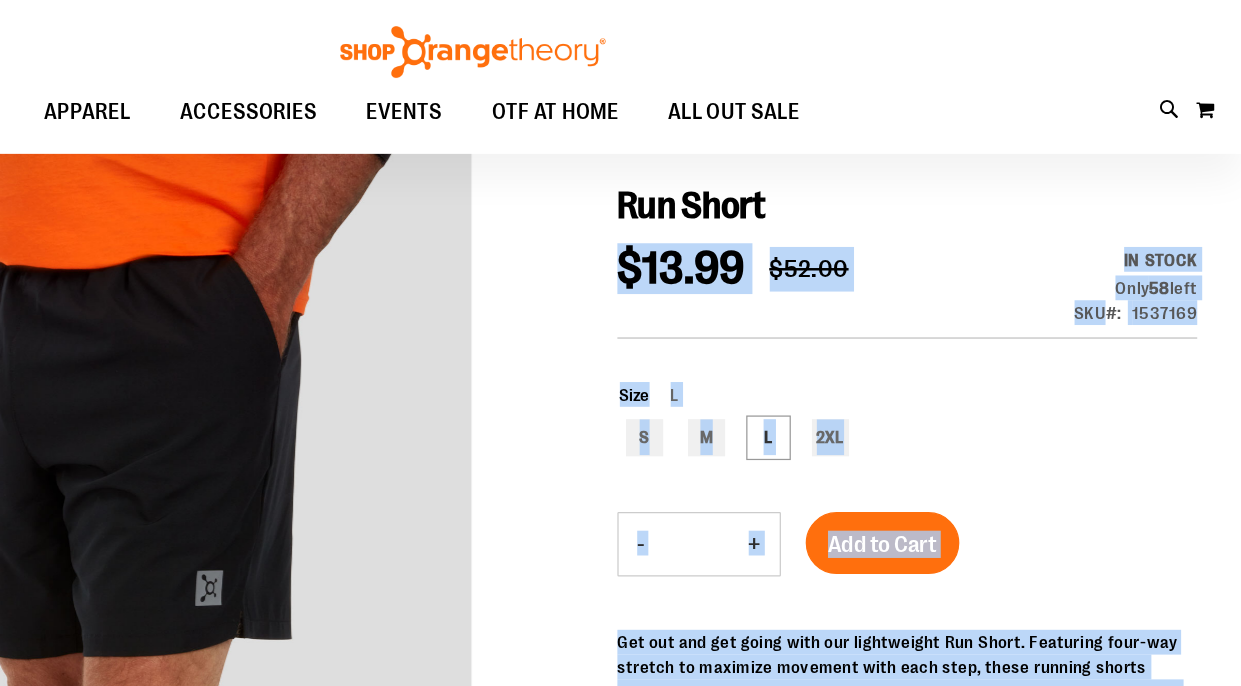 scroll, scrollTop: 190, scrollLeft: 0, axis: vertical 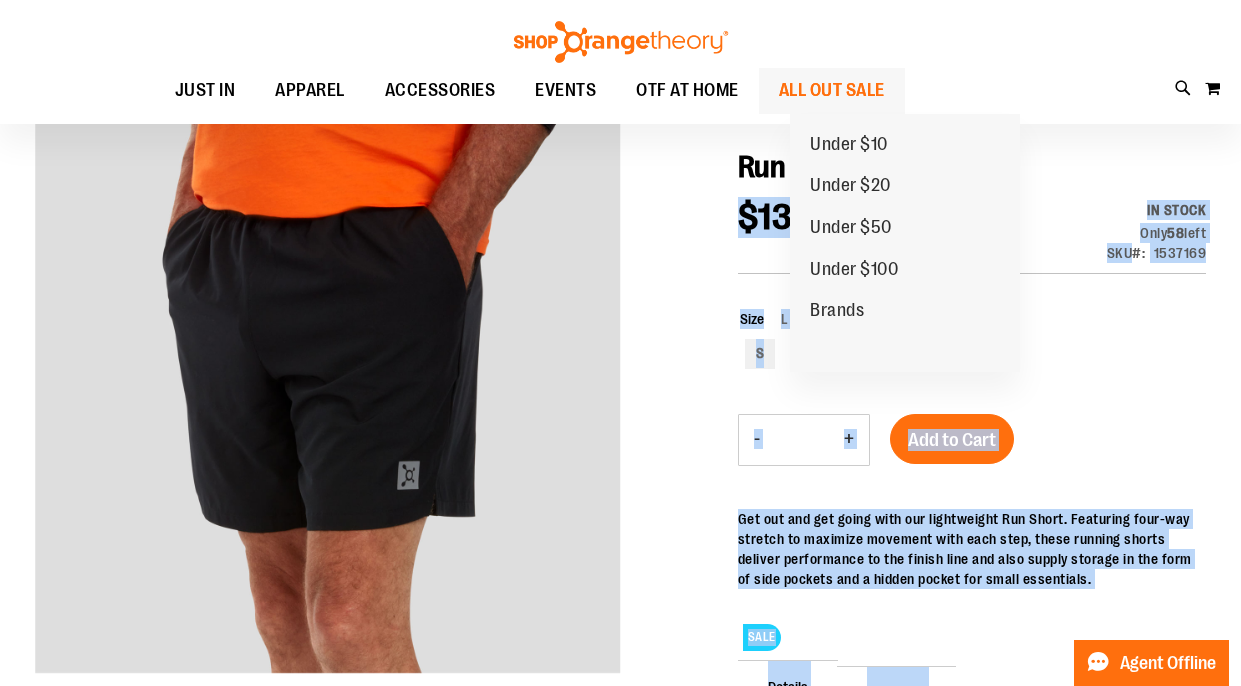 click on "ALL OUT SALE" at bounding box center [832, 90] 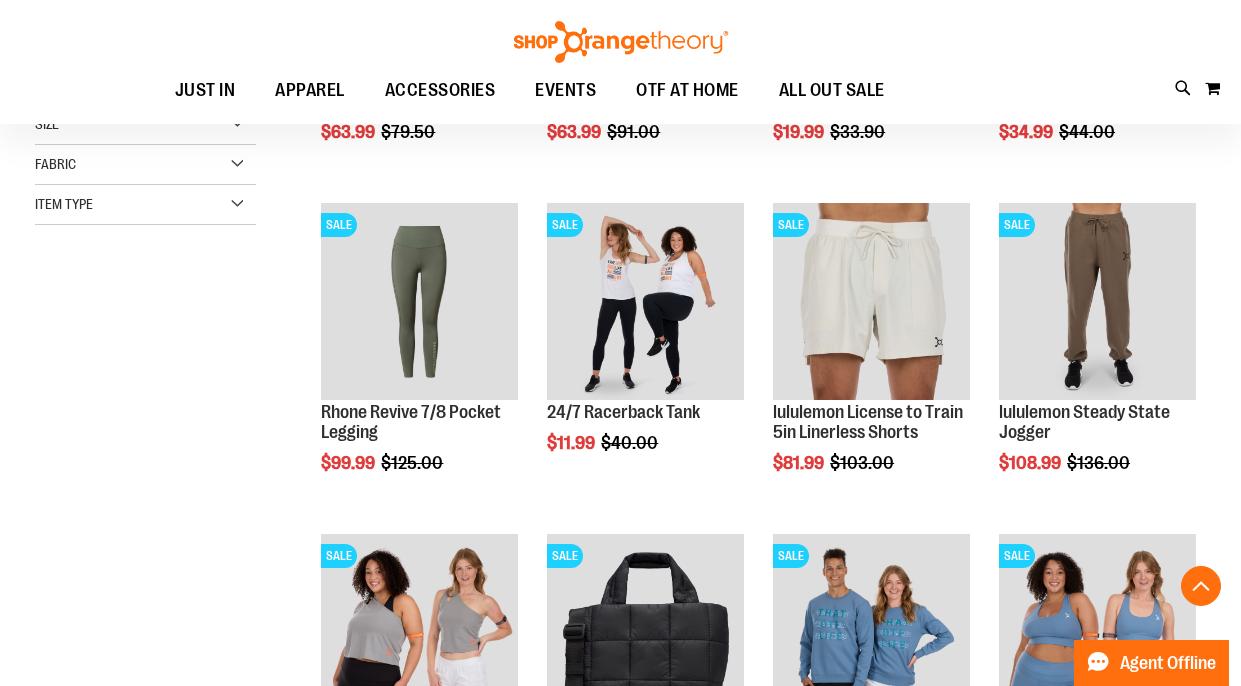 scroll, scrollTop: 525, scrollLeft: 0, axis: vertical 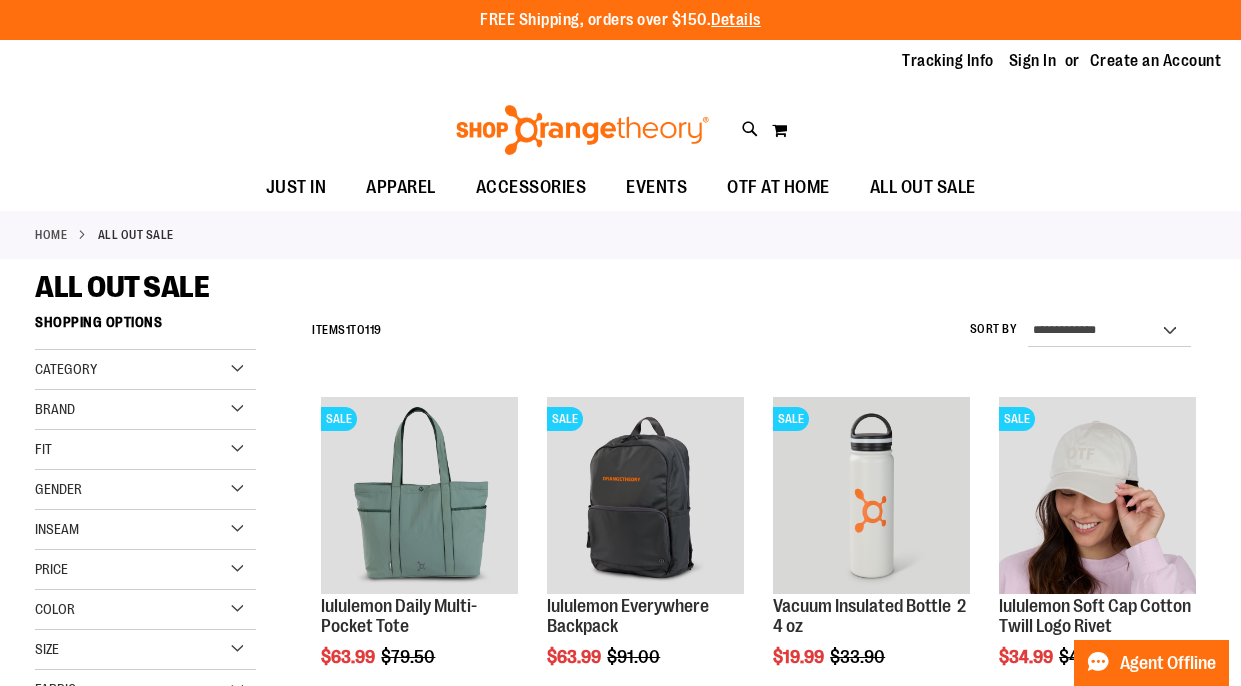 click on "Category" at bounding box center [145, 370] 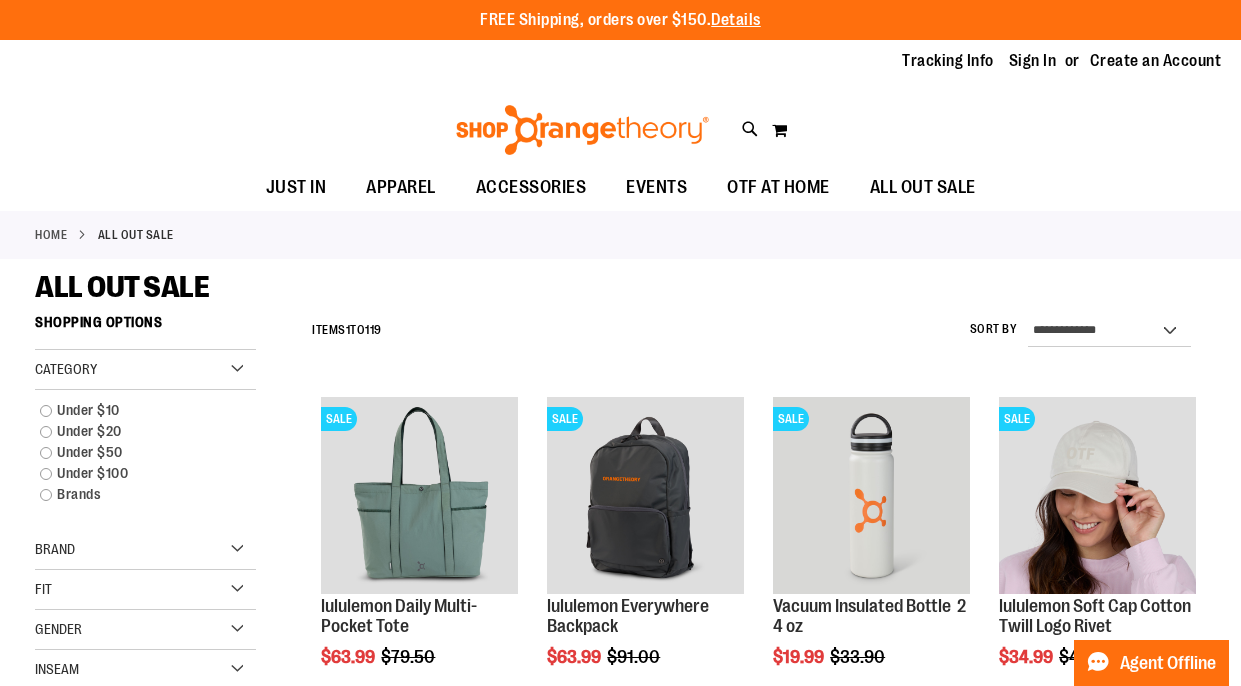 click on "Brand" at bounding box center [145, 550] 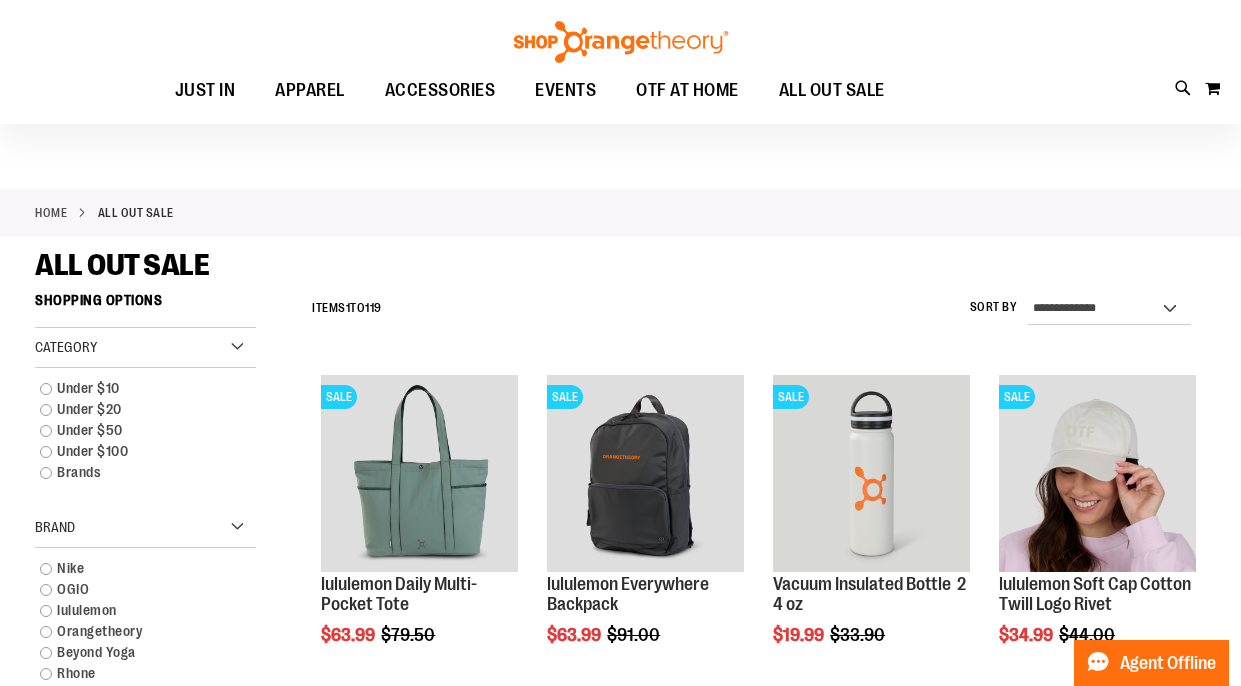scroll, scrollTop: 24, scrollLeft: 0, axis: vertical 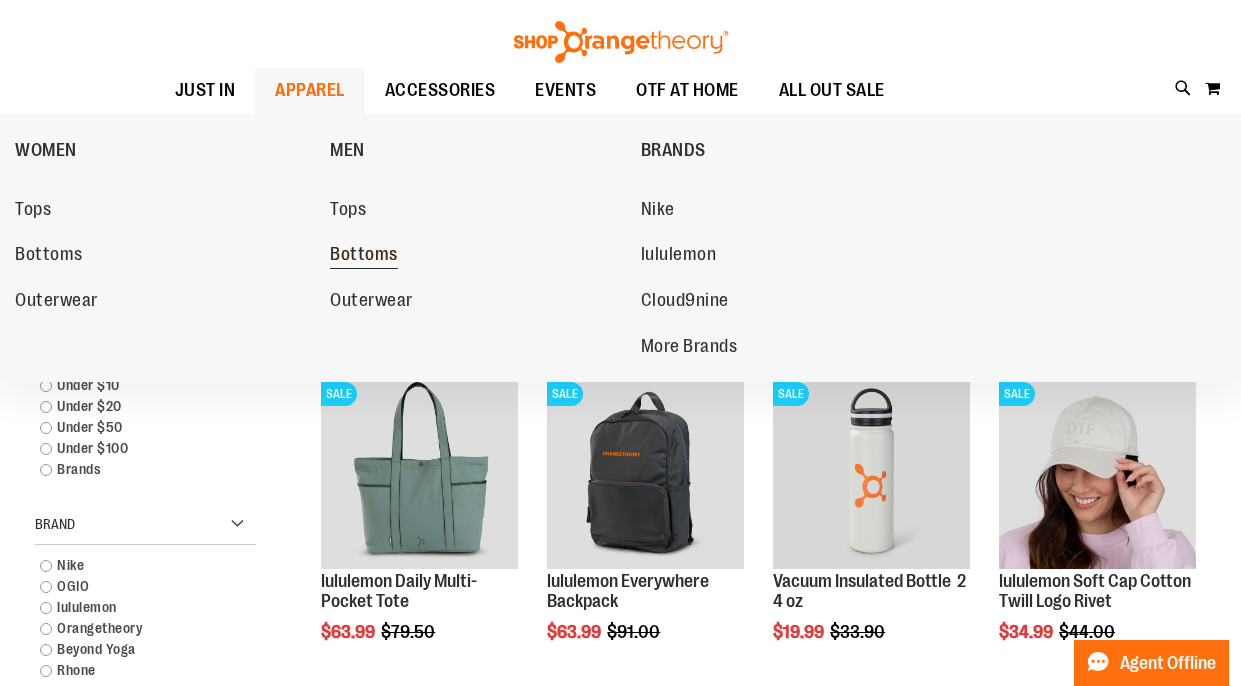click on "Bottoms" at bounding box center [364, 256] 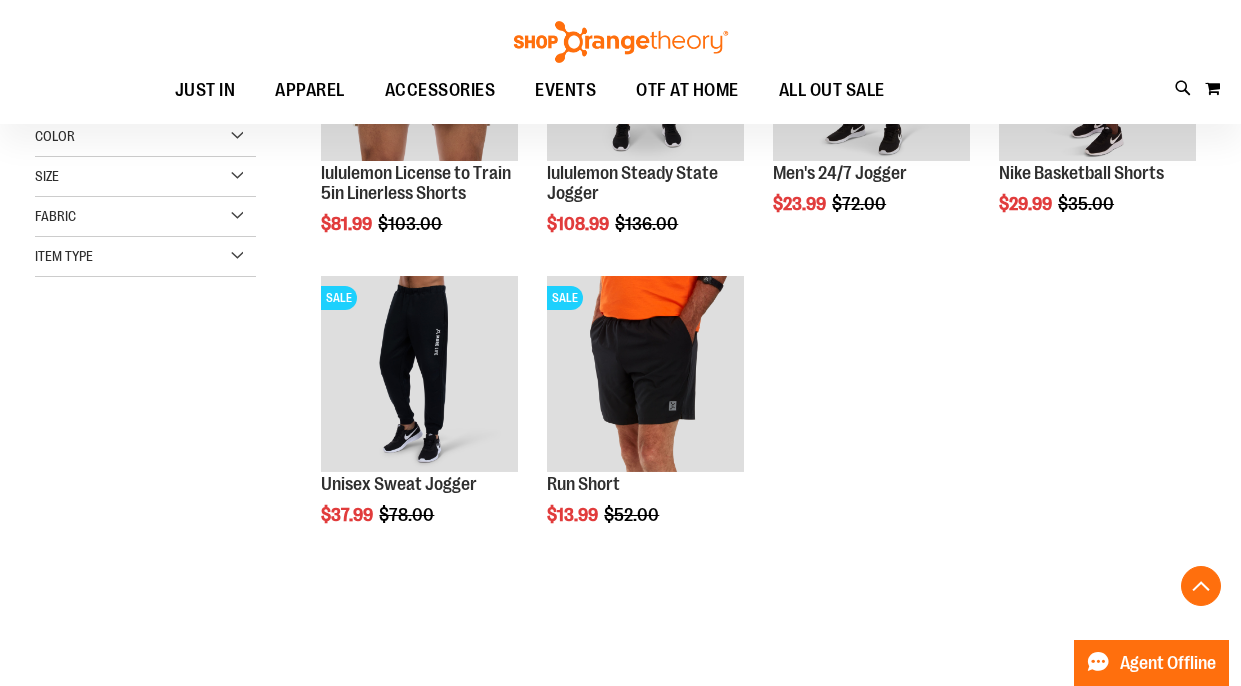 scroll, scrollTop: 438, scrollLeft: 0, axis: vertical 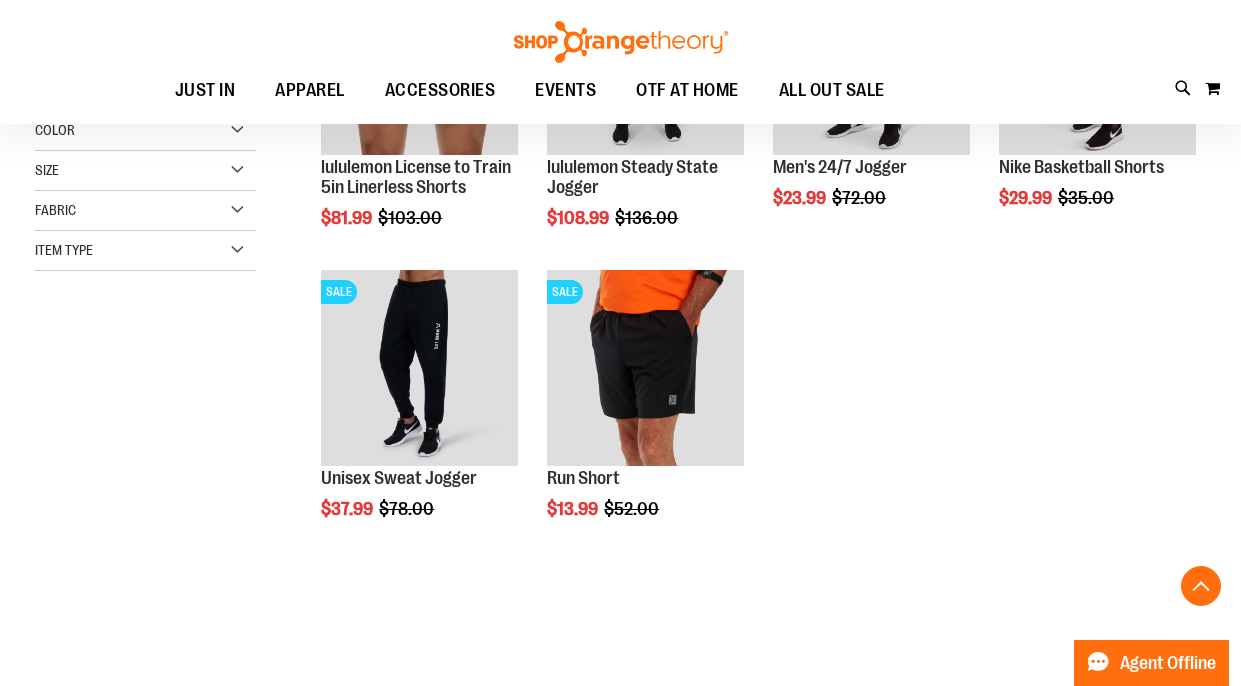 click on "Size" at bounding box center (145, 171) 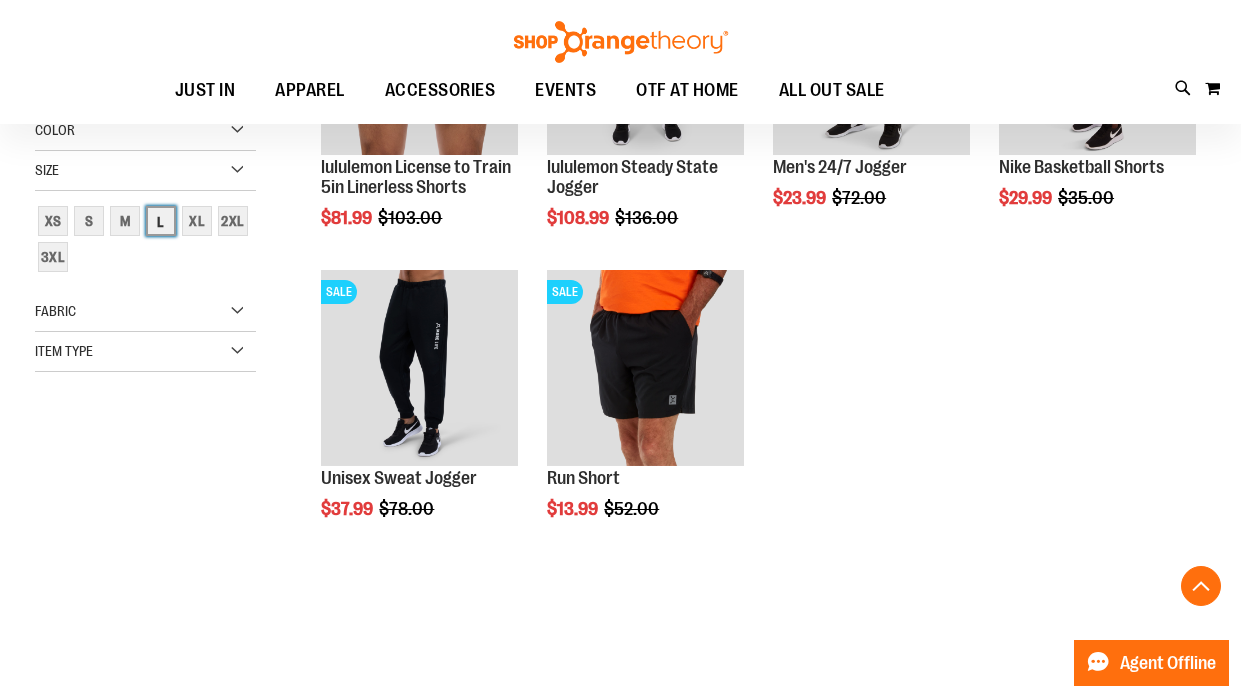 click on "L" at bounding box center (161, 221) 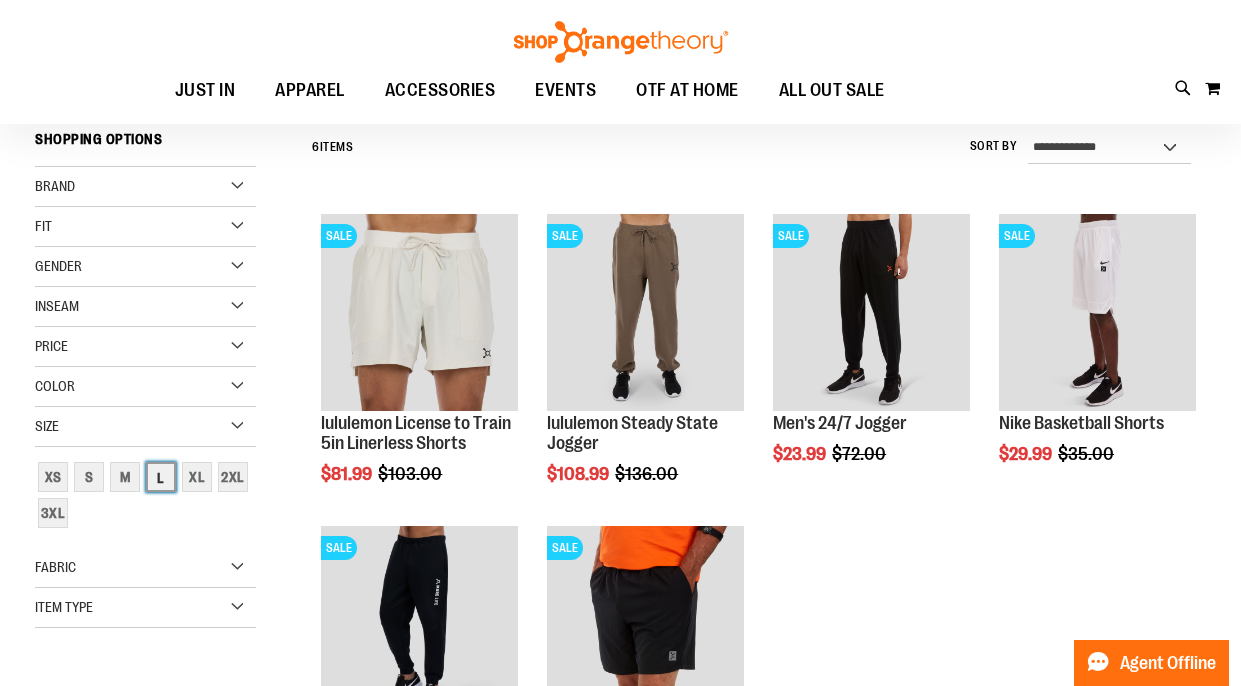 scroll, scrollTop: 181, scrollLeft: 0, axis: vertical 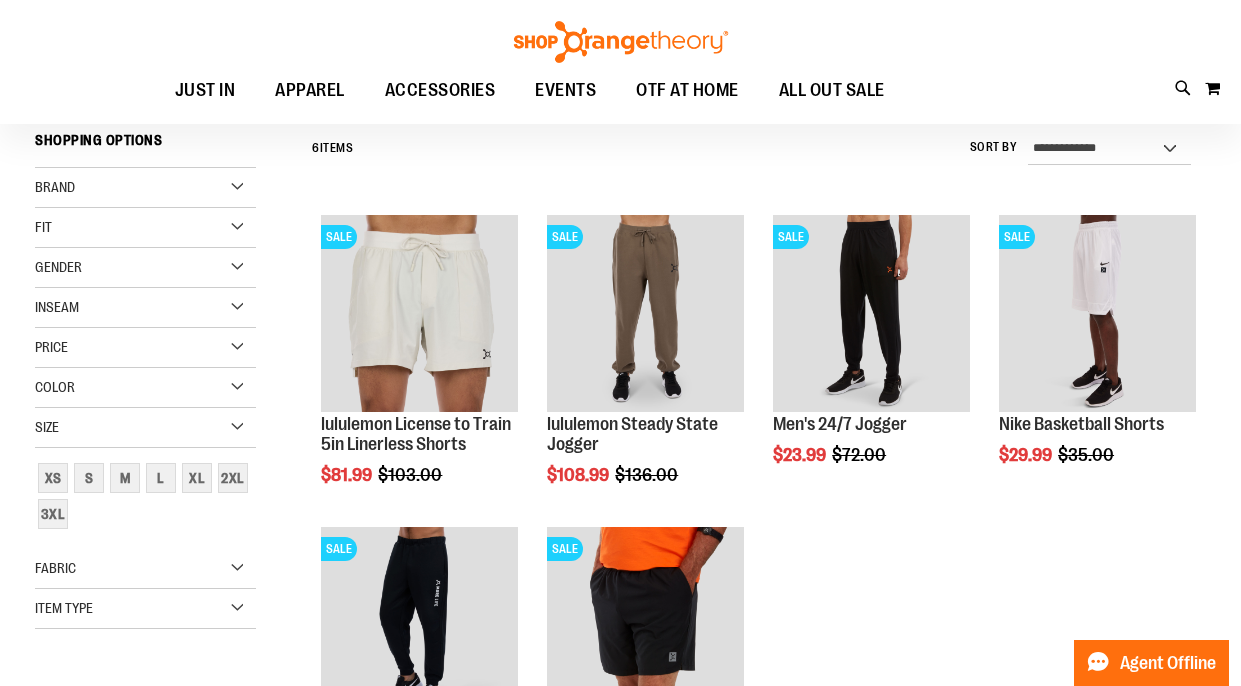 click on "Color" at bounding box center [145, 388] 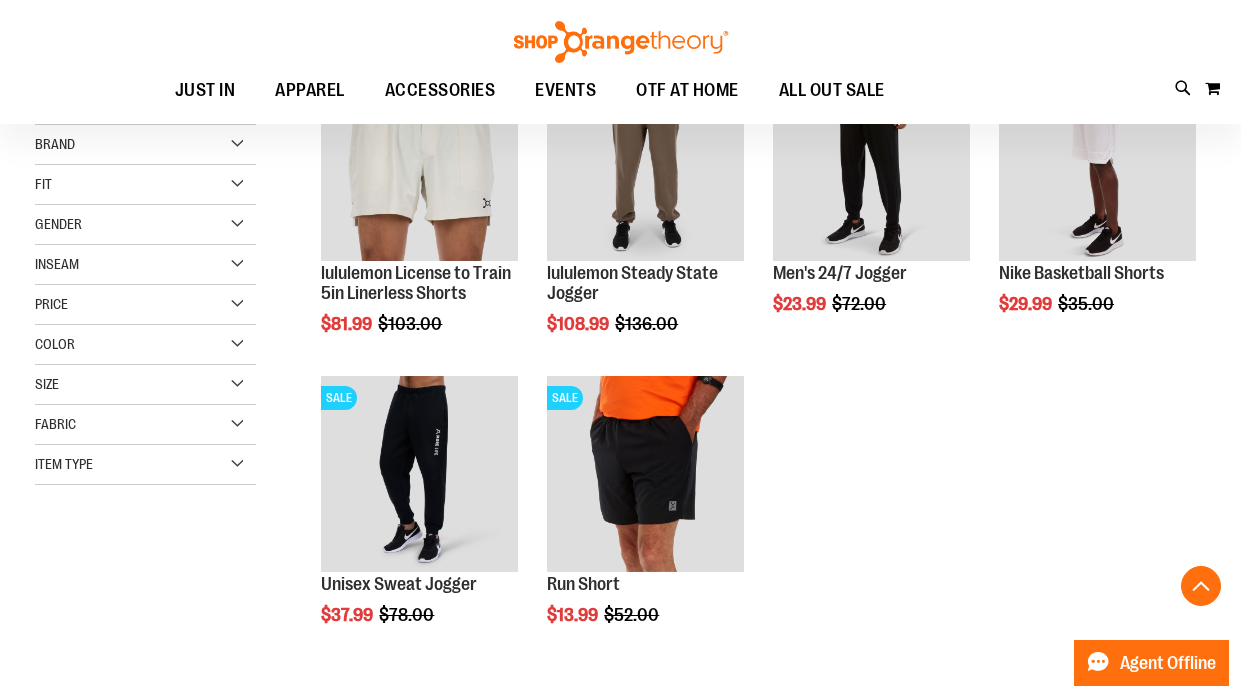 scroll, scrollTop: 408, scrollLeft: 0, axis: vertical 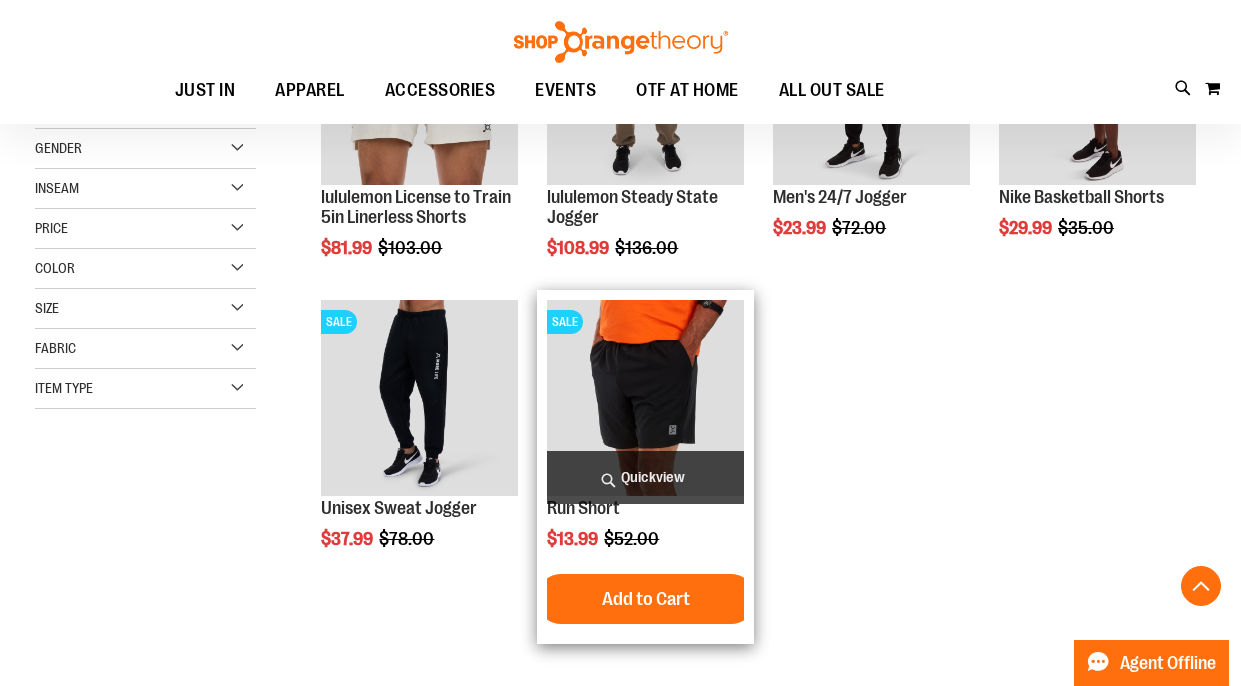 click at bounding box center [645, 398] 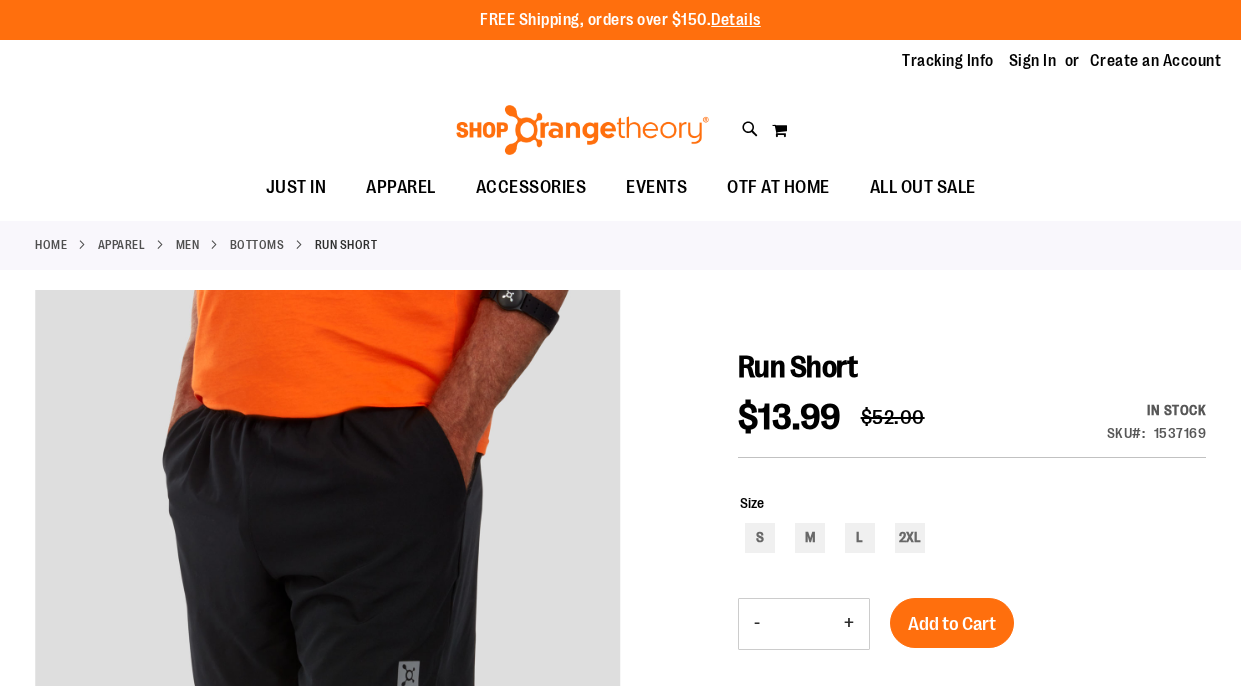 scroll, scrollTop: 0, scrollLeft: 0, axis: both 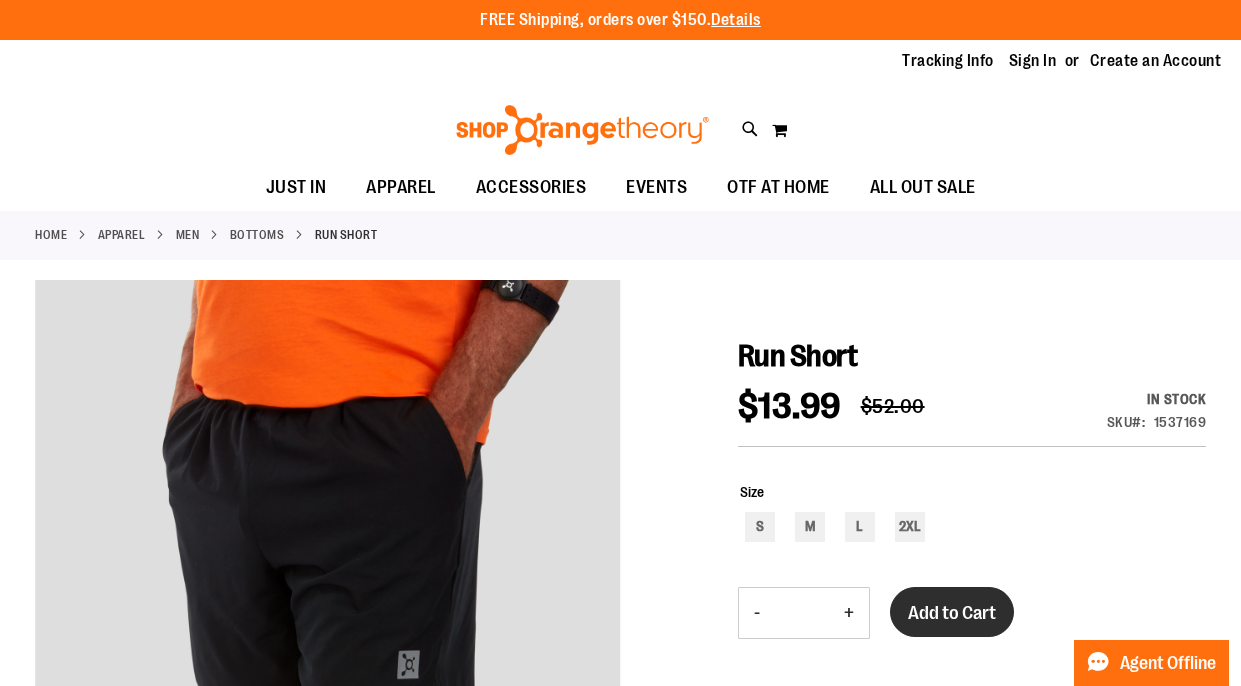 click on "Add to Cart" at bounding box center [952, 613] 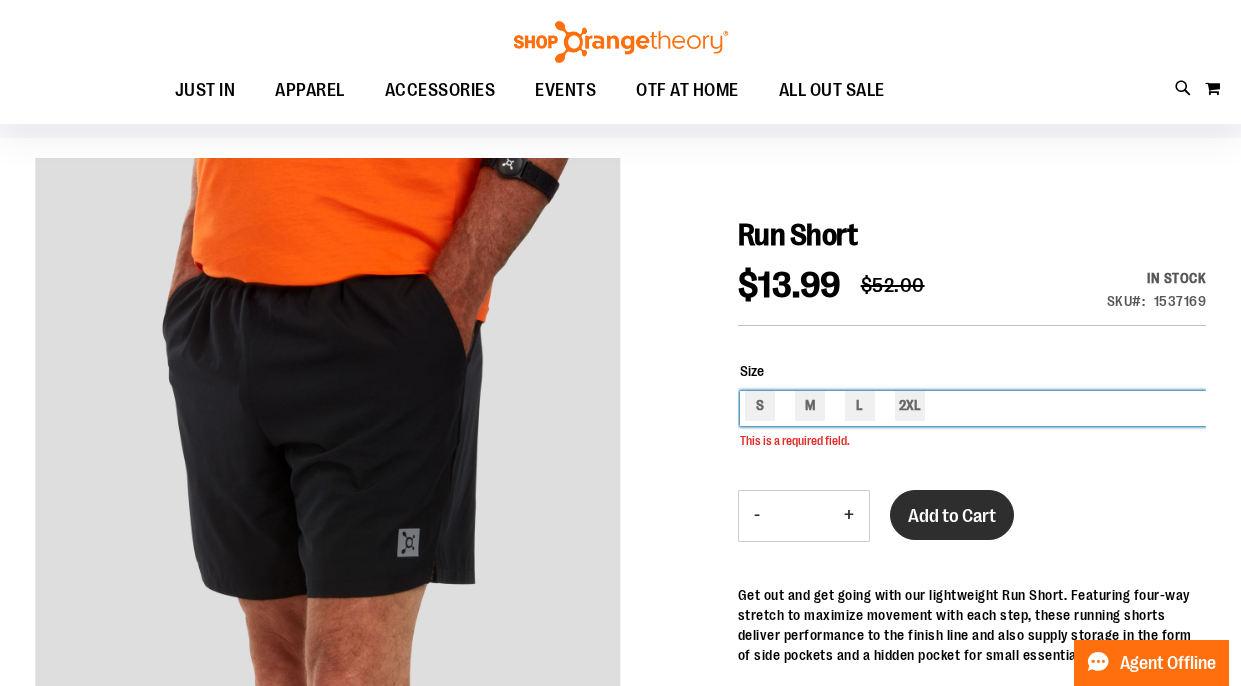 scroll, scrollTop: 140, scrollLeft: 0, axis: vertical 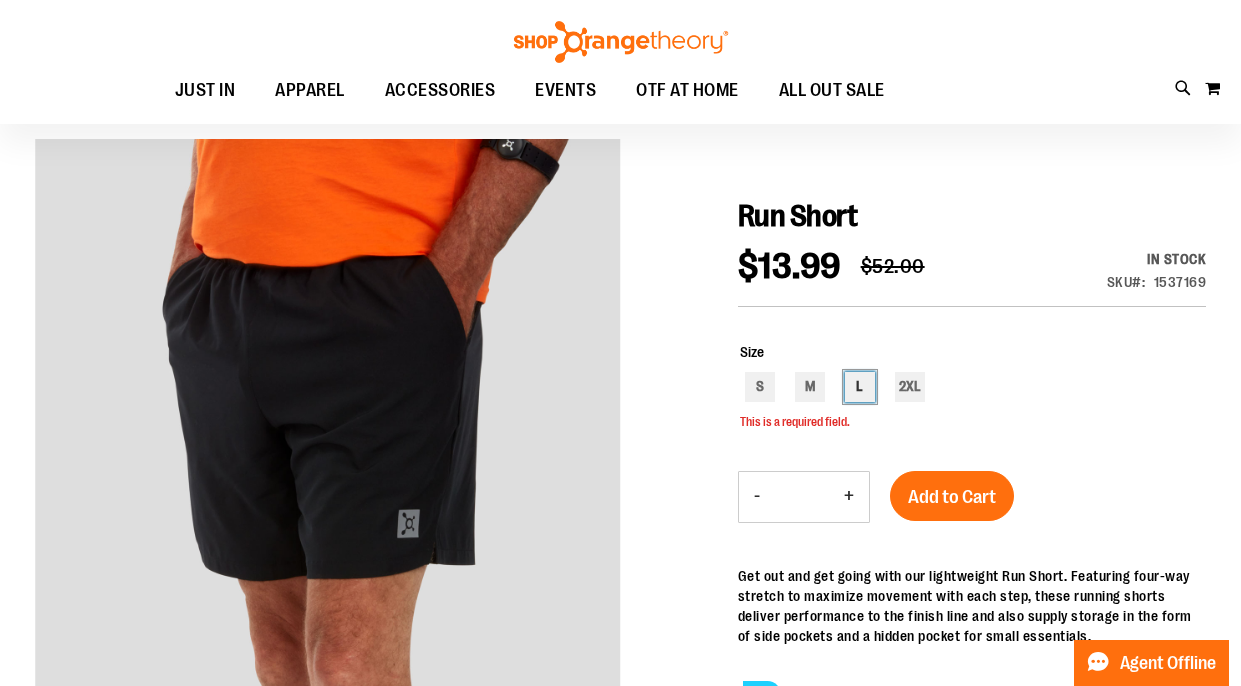 click on "L" at bounding box center (860, 387) 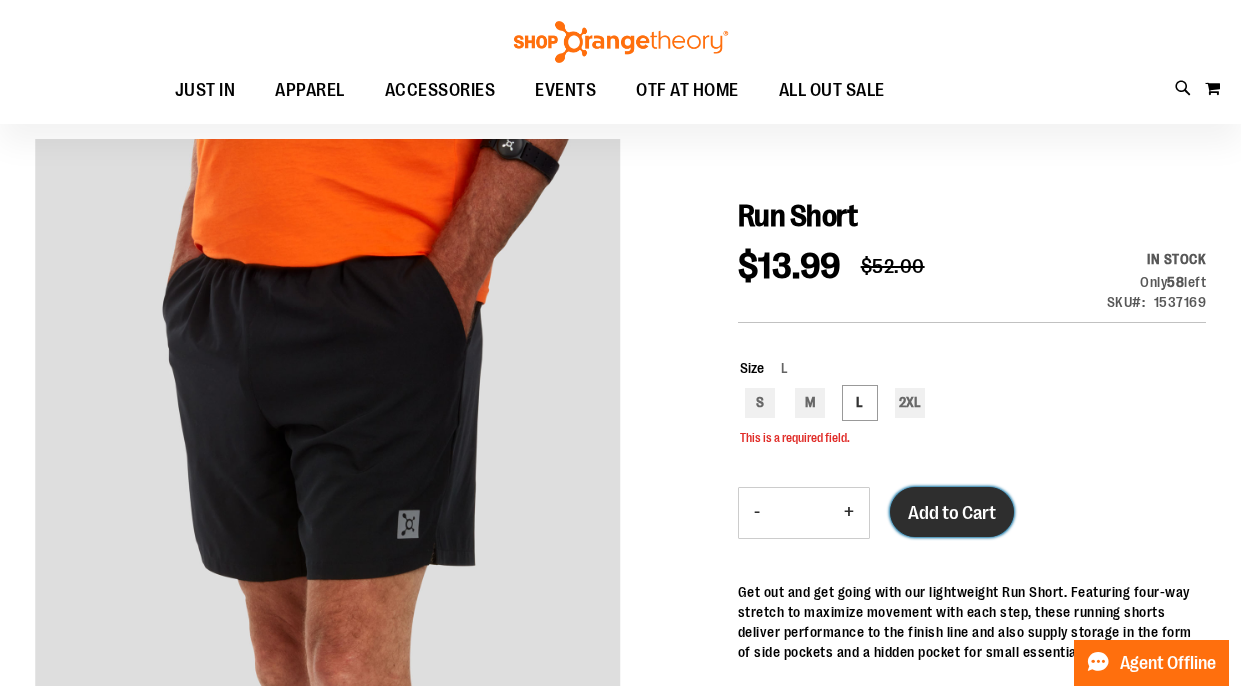 click on "Add to Cart" at bounding box center [952, 513] 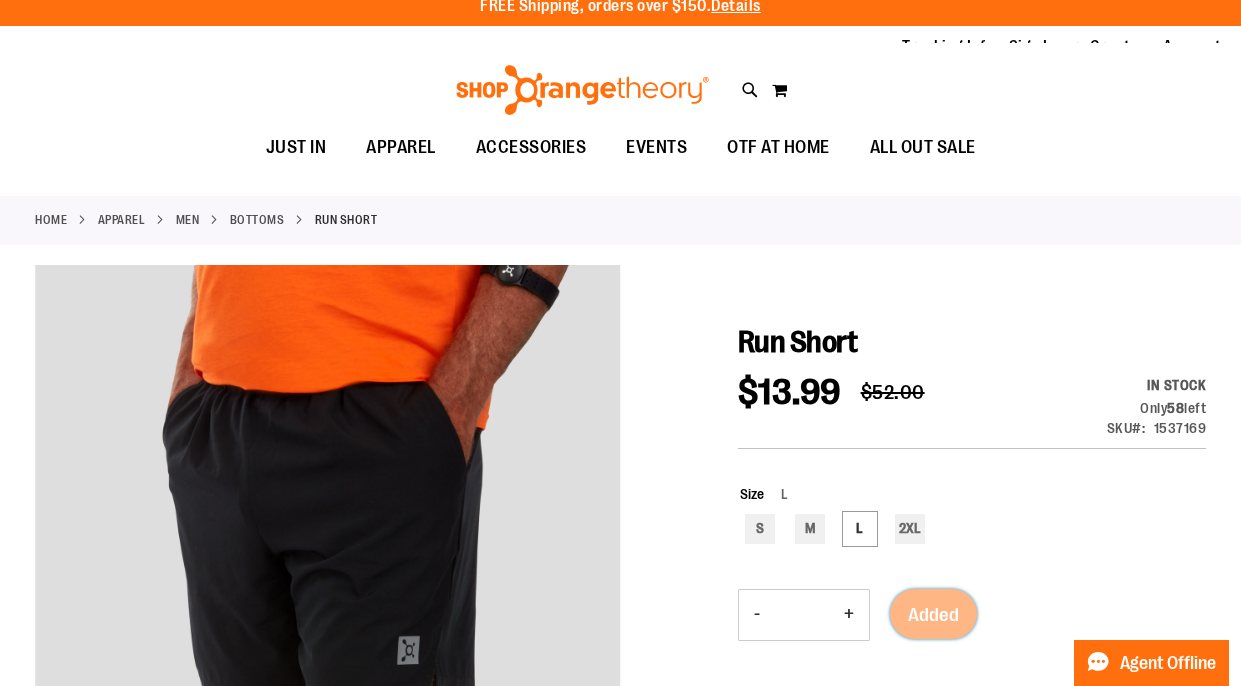 scroll, scrollTop: 0, scrollLeft: 0, axis: both 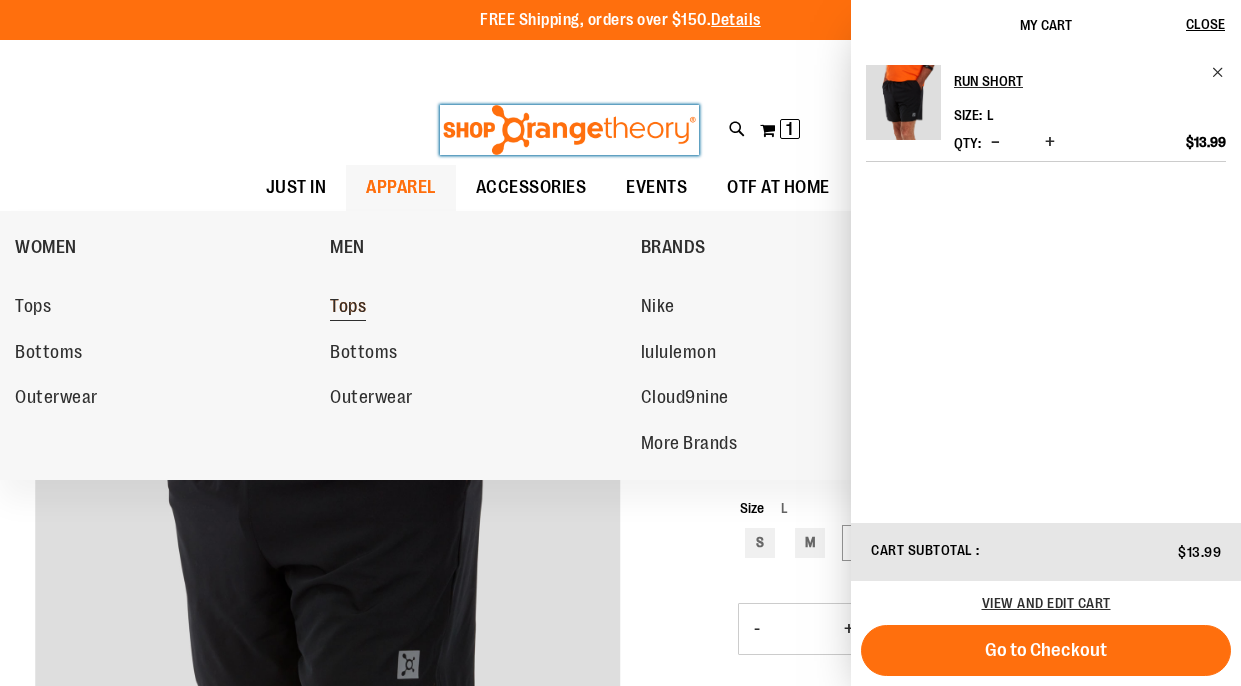 click on "Tops" at bounding box center (348, 308) 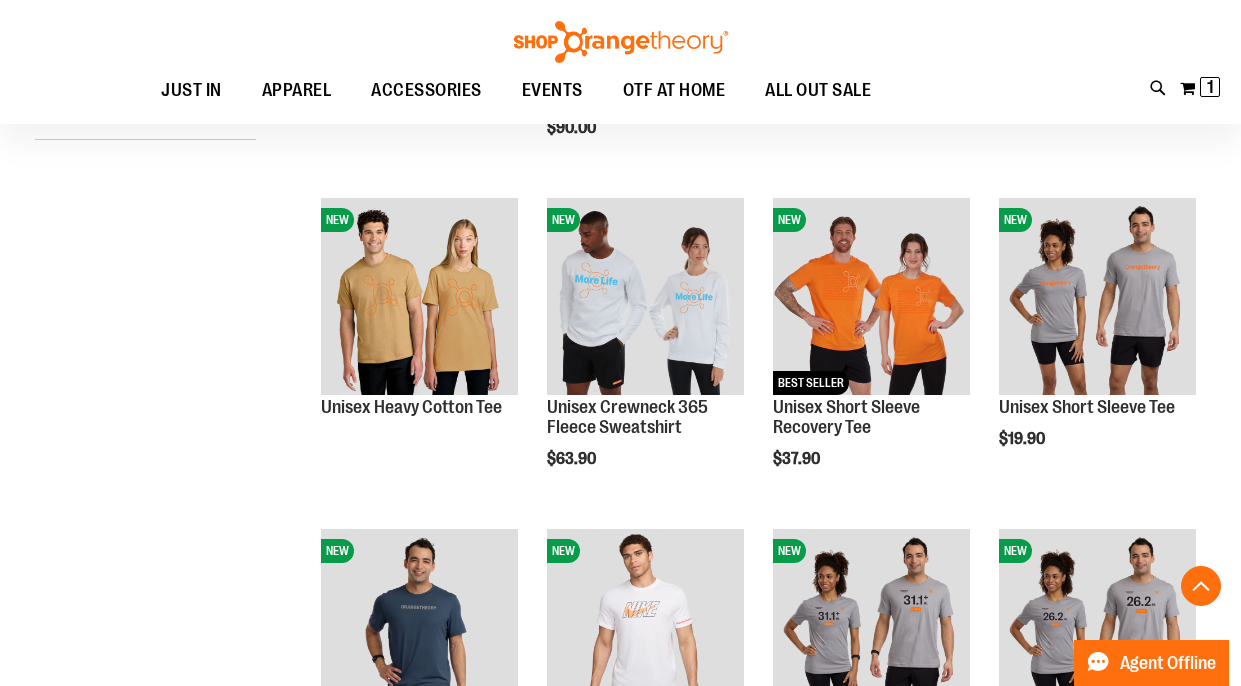 scroll, scrollTop: 547, scrollLeft: 0, axis: vertical 